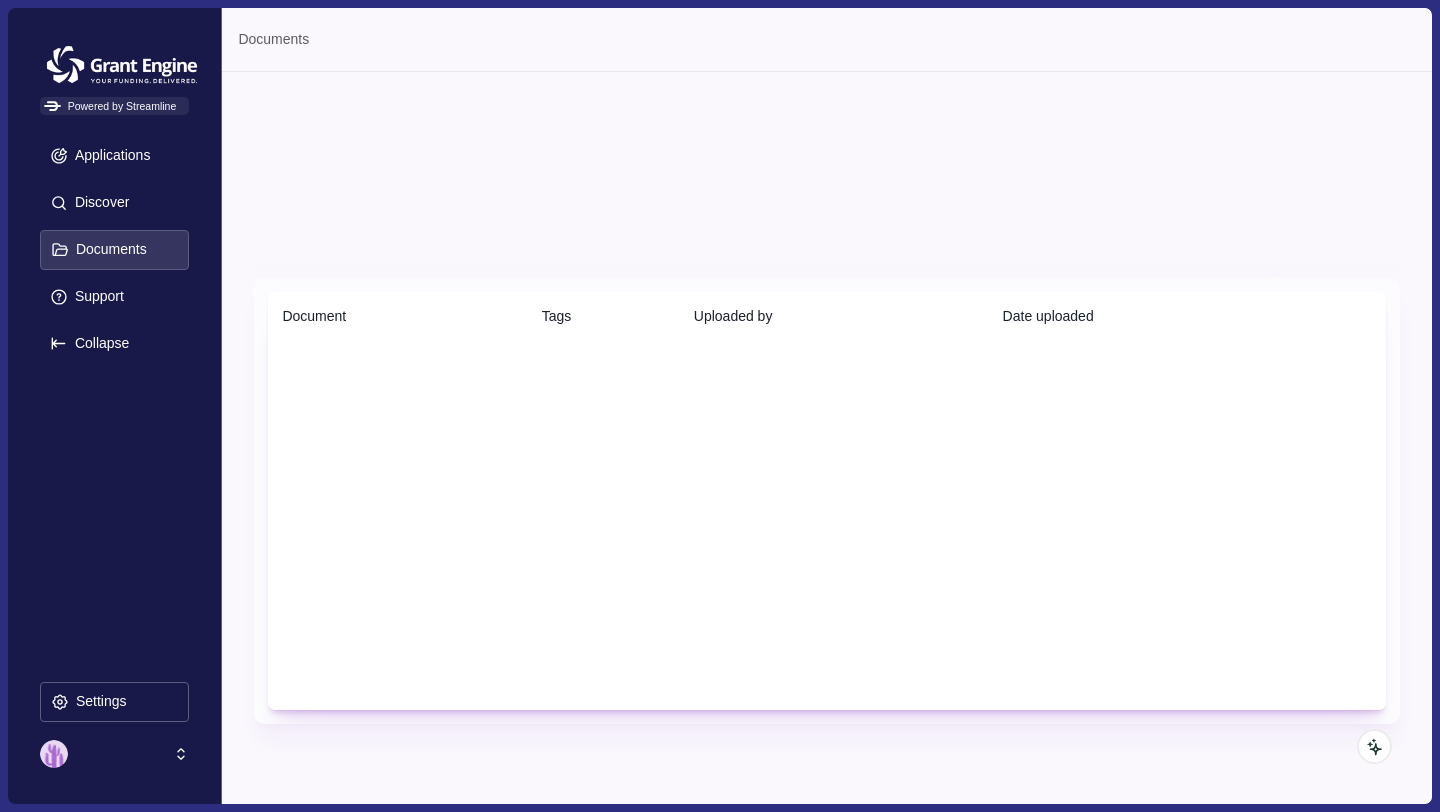 scroll, scrollTop: 0, scrollLeft: 0, axis: both 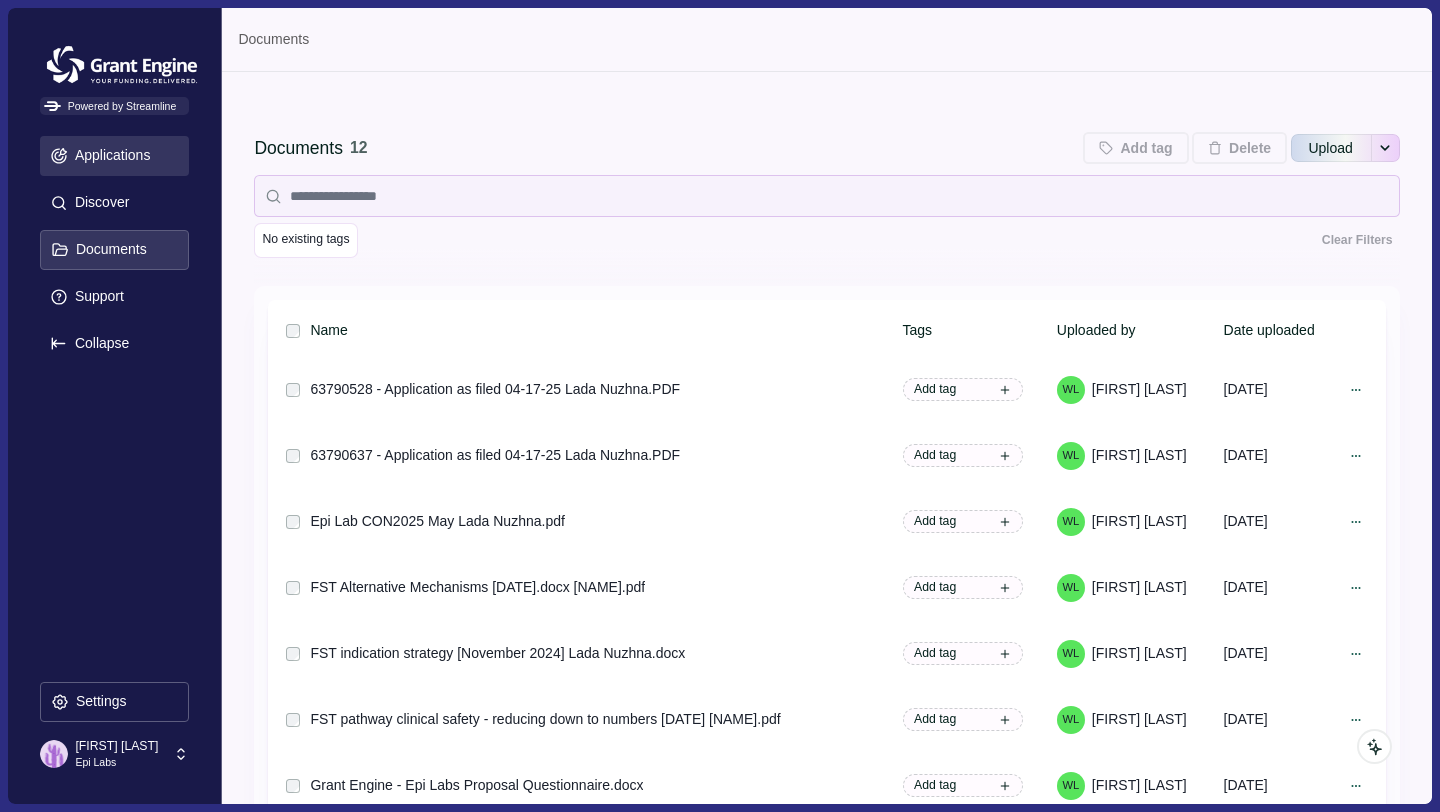 click on "Applications" at bounding box center (109, 155) 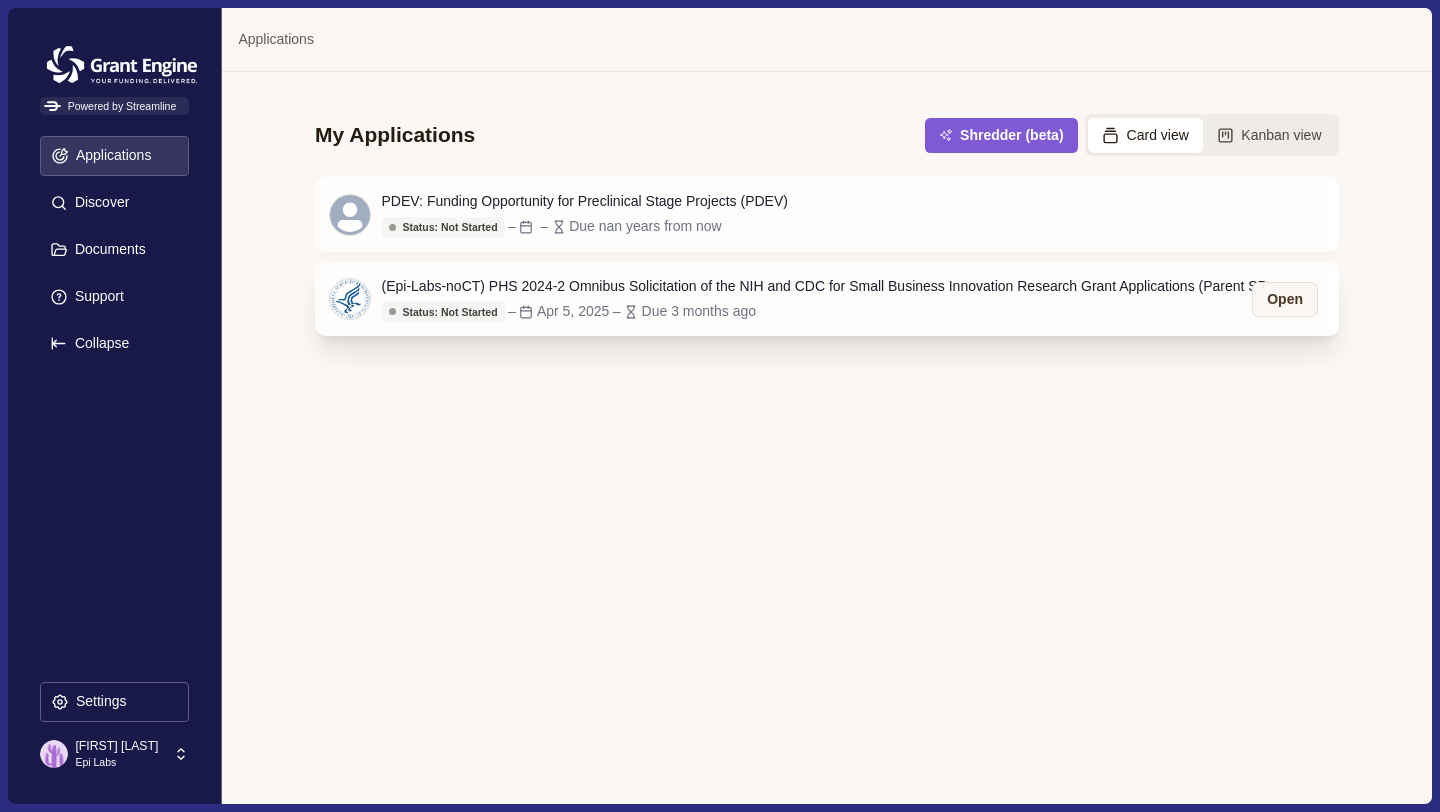 click on "(Epi-Labs-noCT) PHS 2024-2 Omnibus Solicitation of the NIH and CDC for Small Business Innovation Research Grant Applications (Parent SBIR [R43/R44] Clinical Trial Not Allowed)" at bounding box center (832, 286) 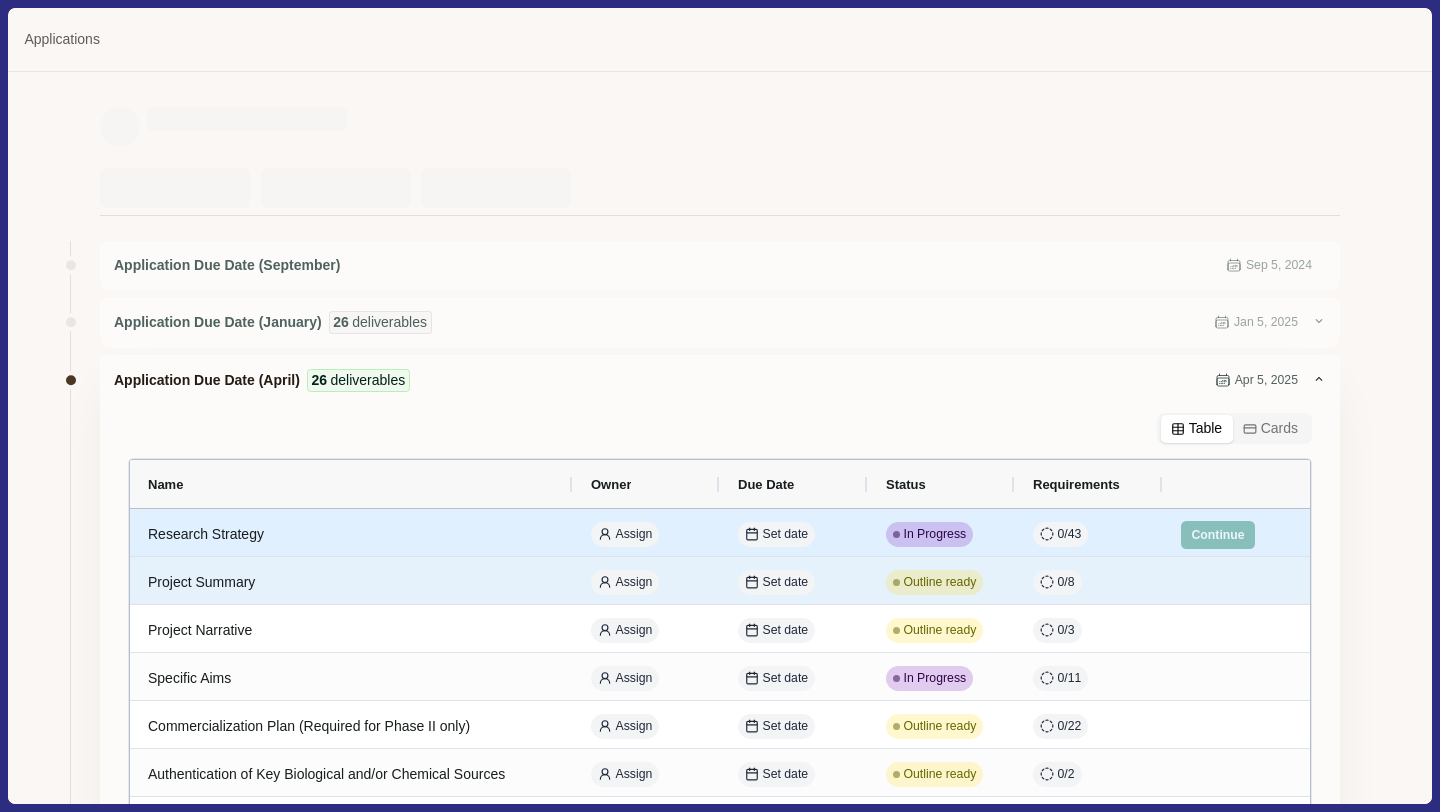 click on "Research Strategy" at bounding box center (351, 534) 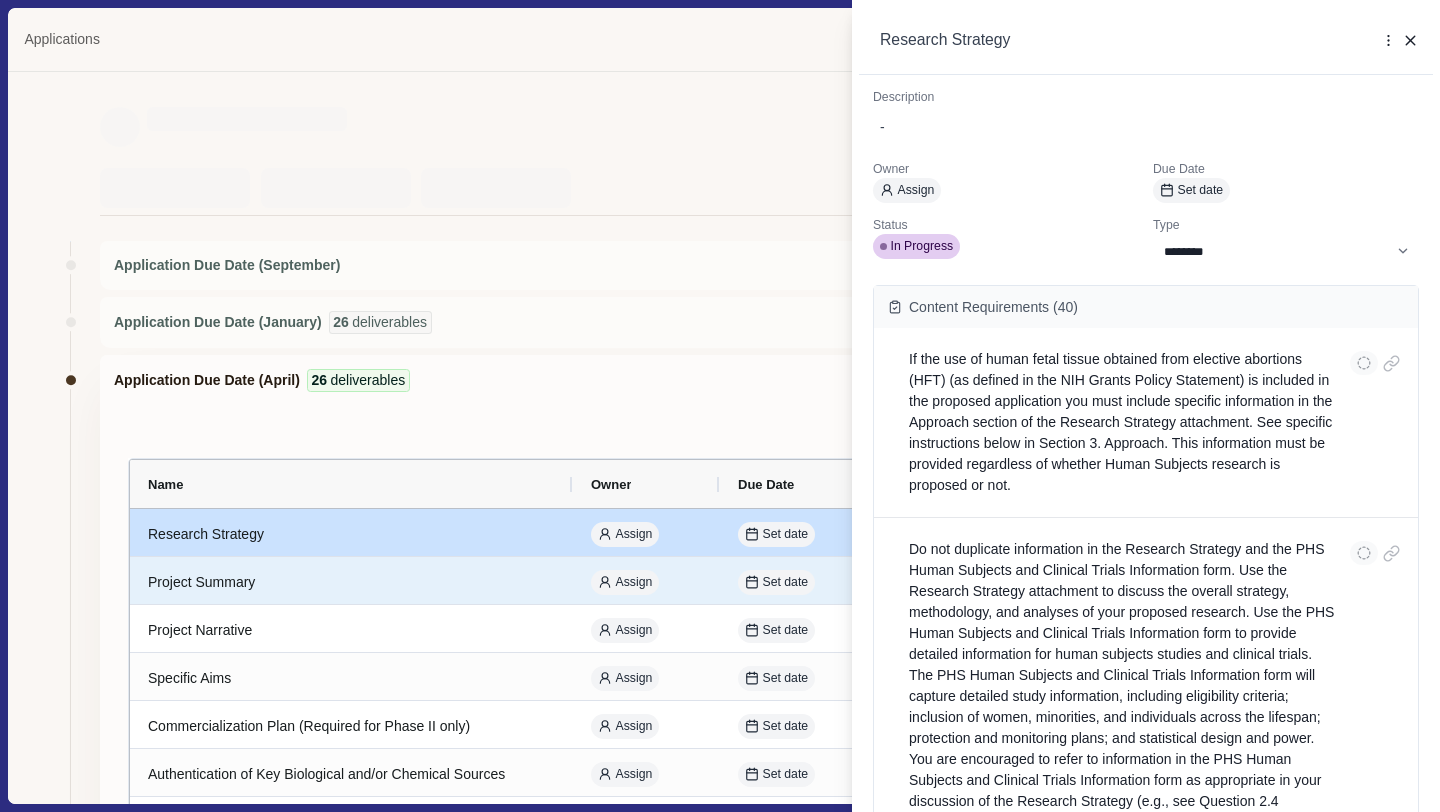 click on "**********" at bounding box center [720, 406] 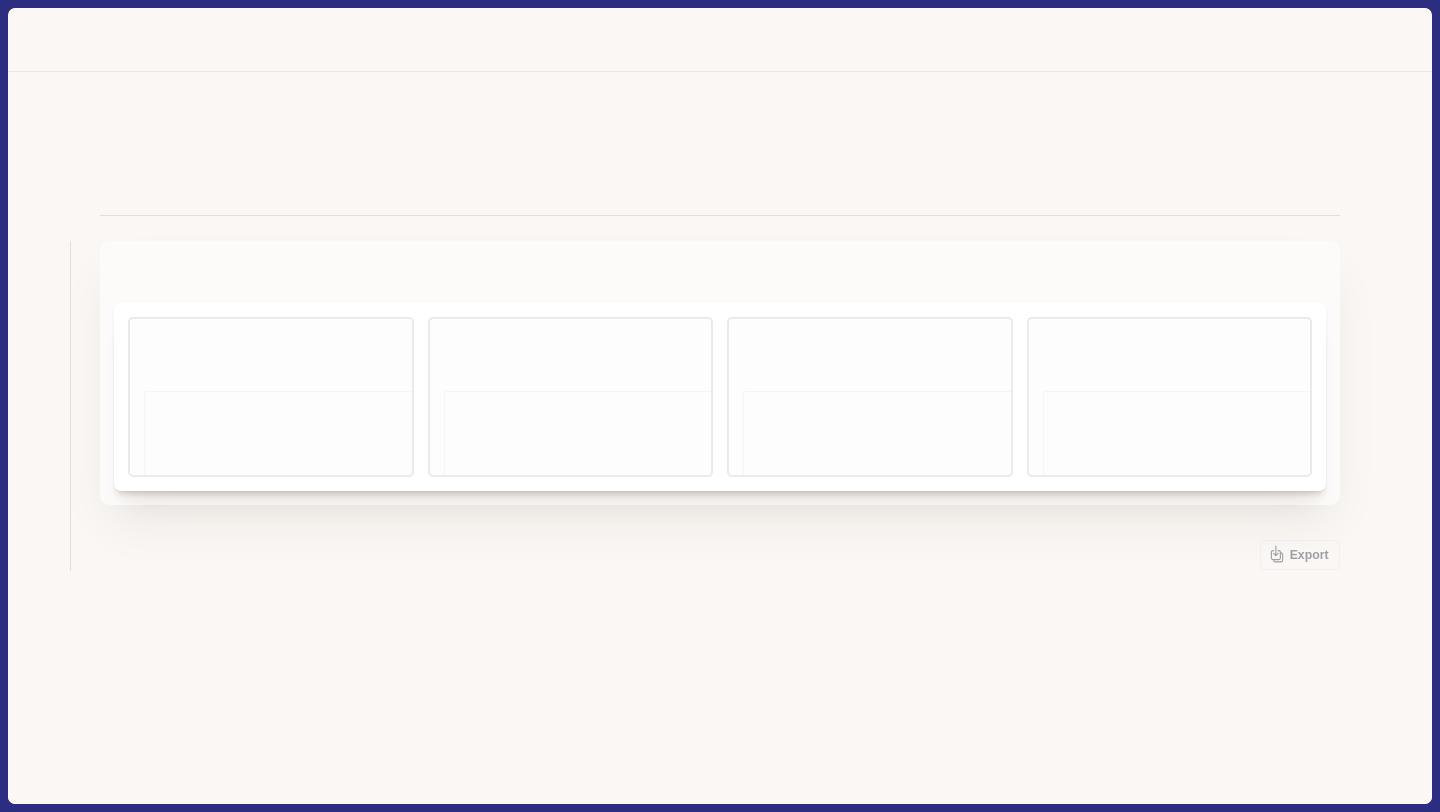 scroll, scrollTop: 0, scrollLeft: 0, axis: both 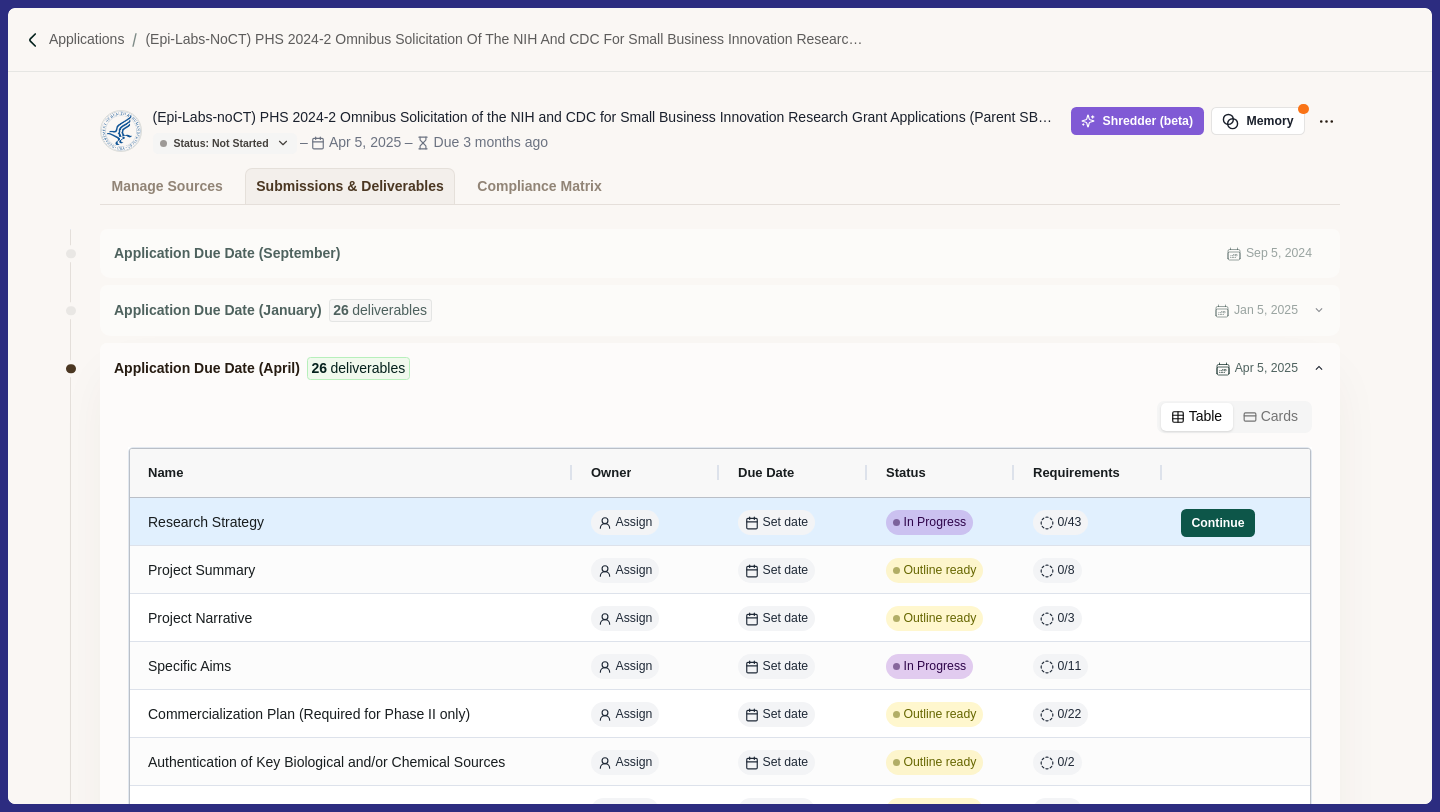 click on "Continue" at bounding box center [1218, 523] 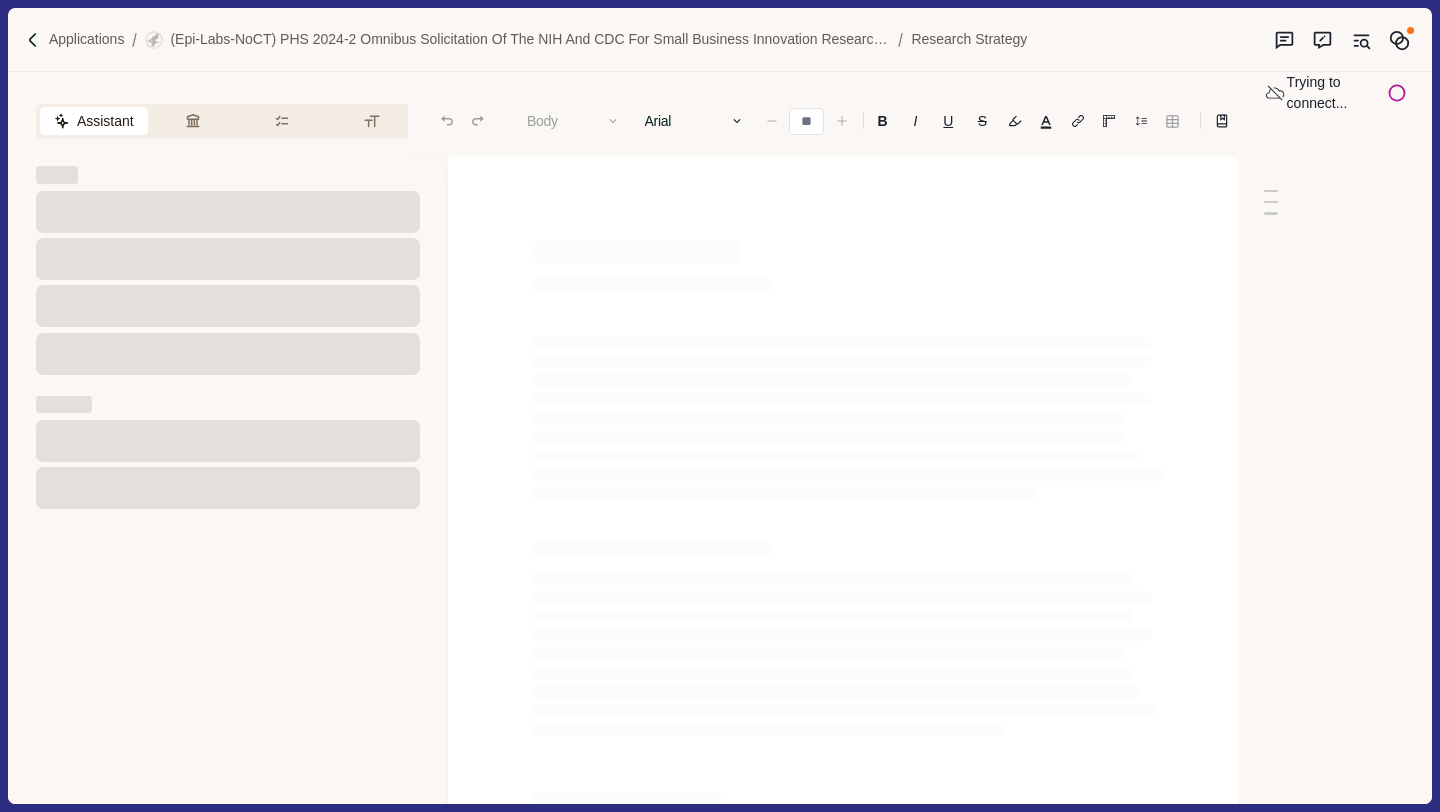 type on "**" 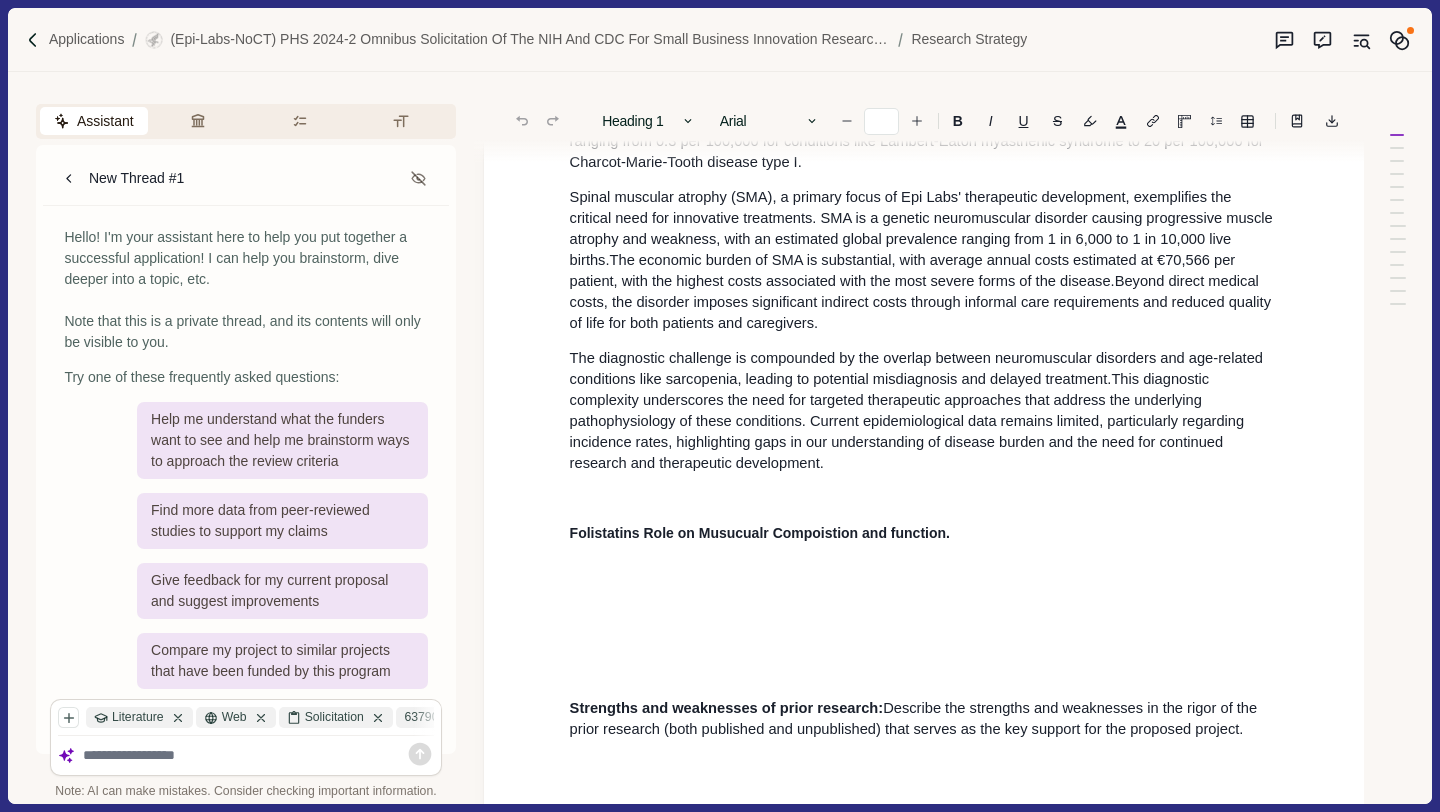 scroll, scrollTop: 392, scrollLeft: 0, axis: vertical 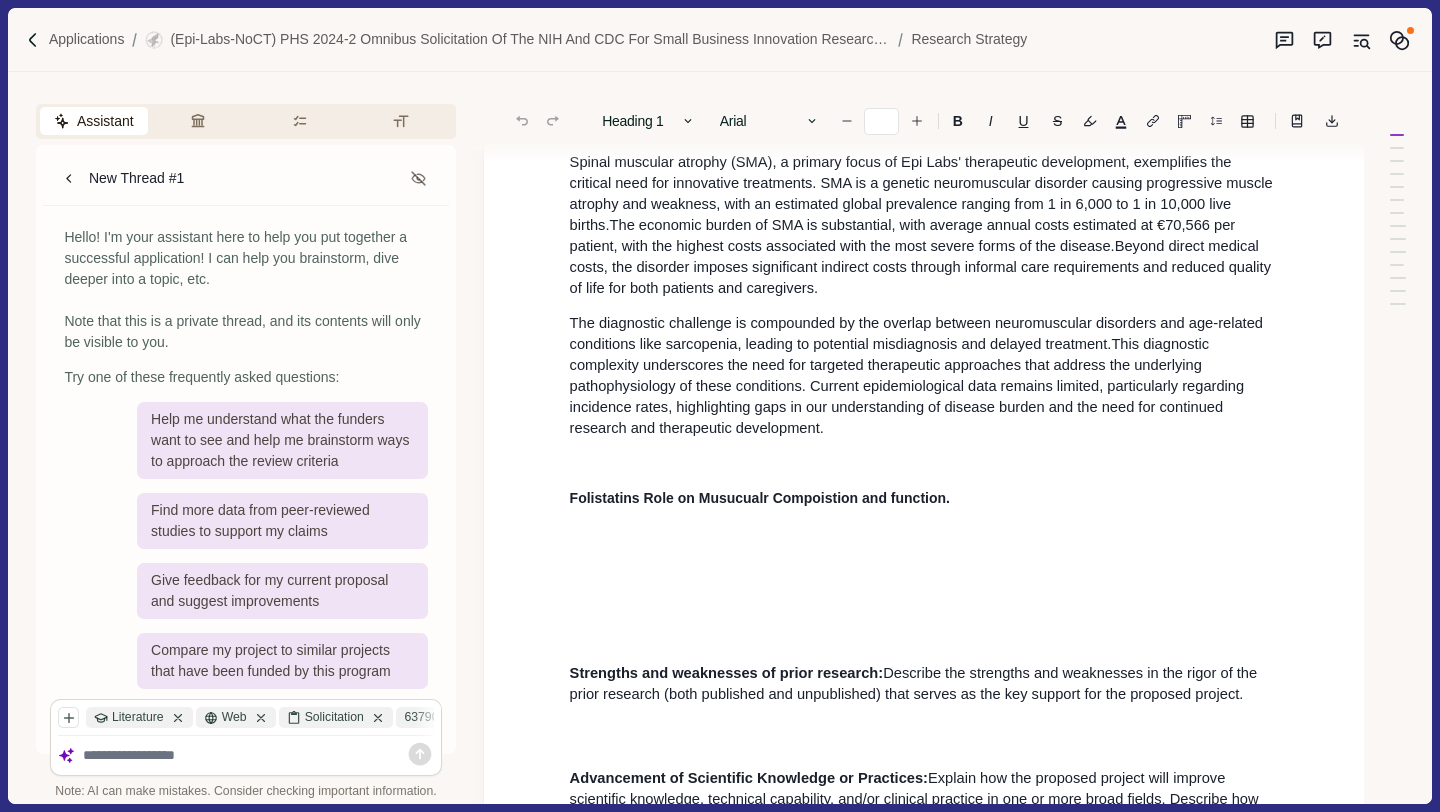 click on "Folistatins Role on Musucualr Compoistion and function." at bounding box center [760, 498] 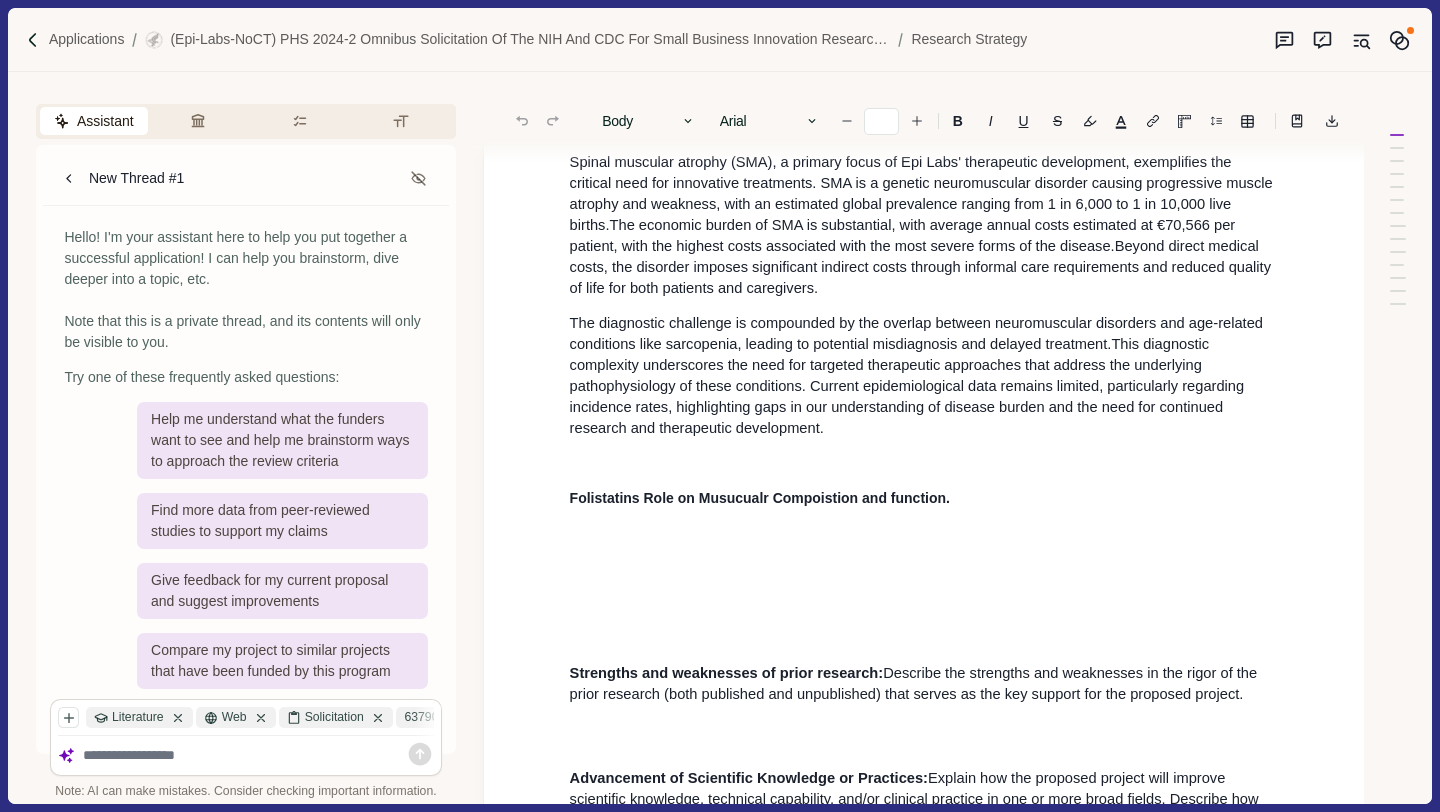click on "Folistatins Role on Musucualr Compoistion and function." at bounding box center (760, 498) 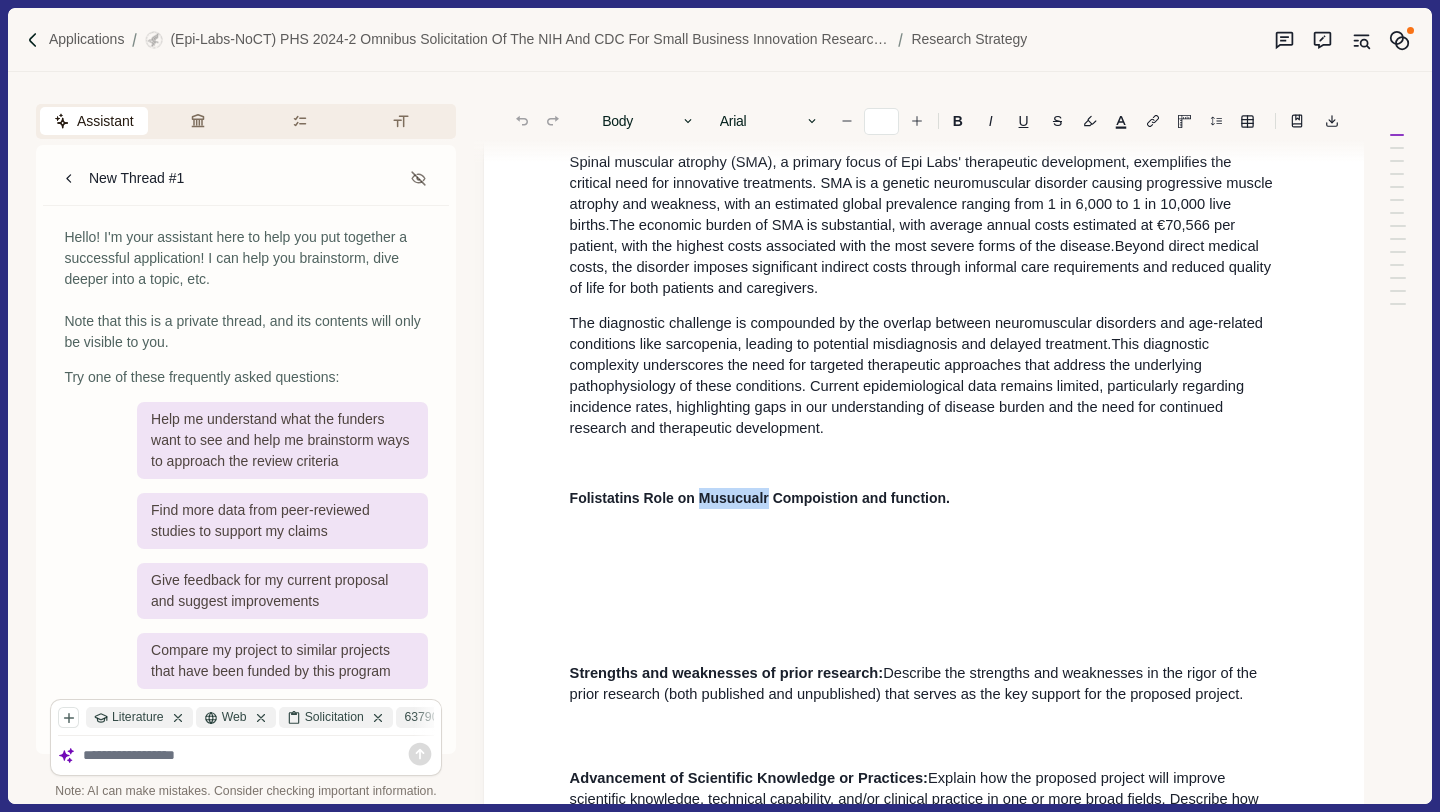 click on "Folistatins Role on Musucualr Compoistion and function." at bounding box center (760, 498) 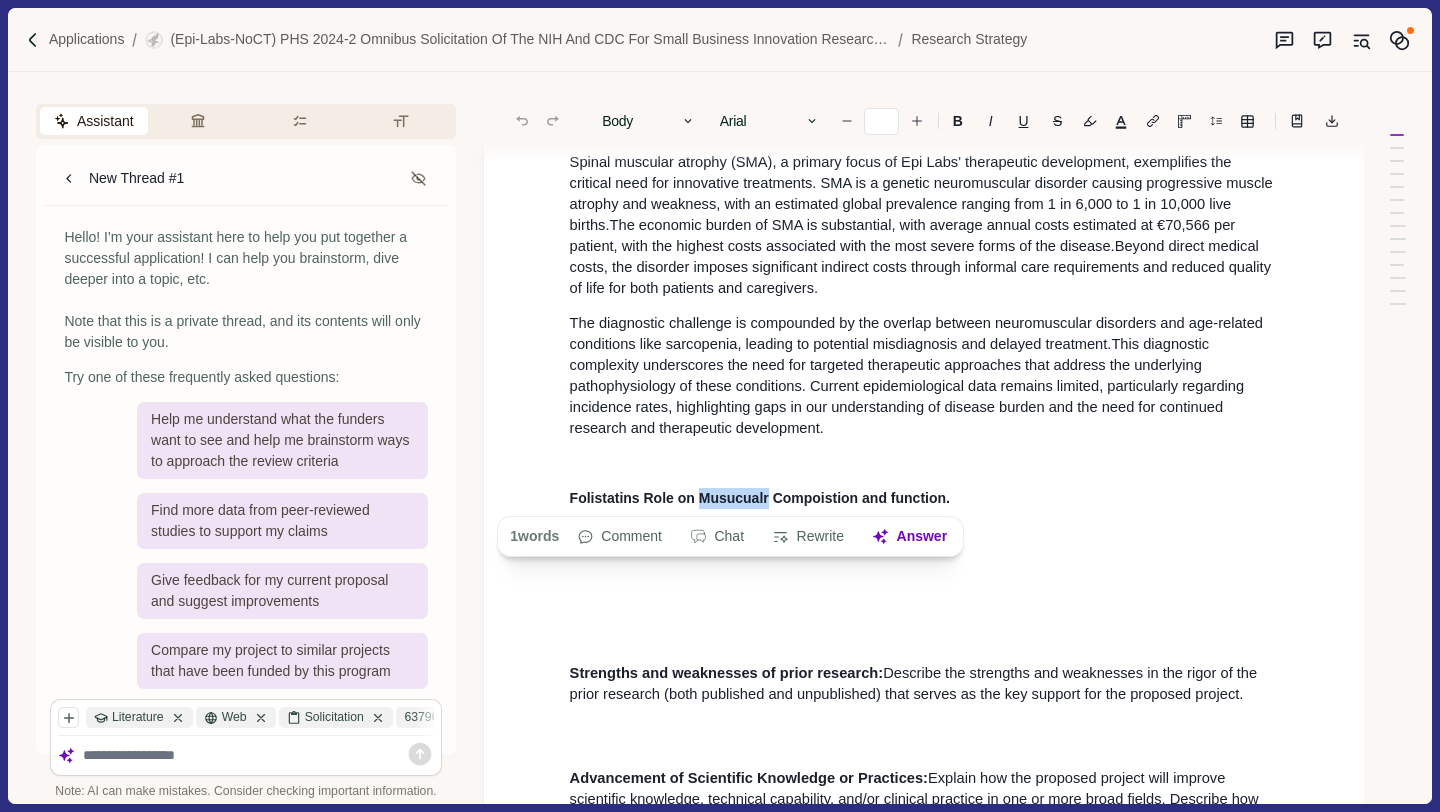type 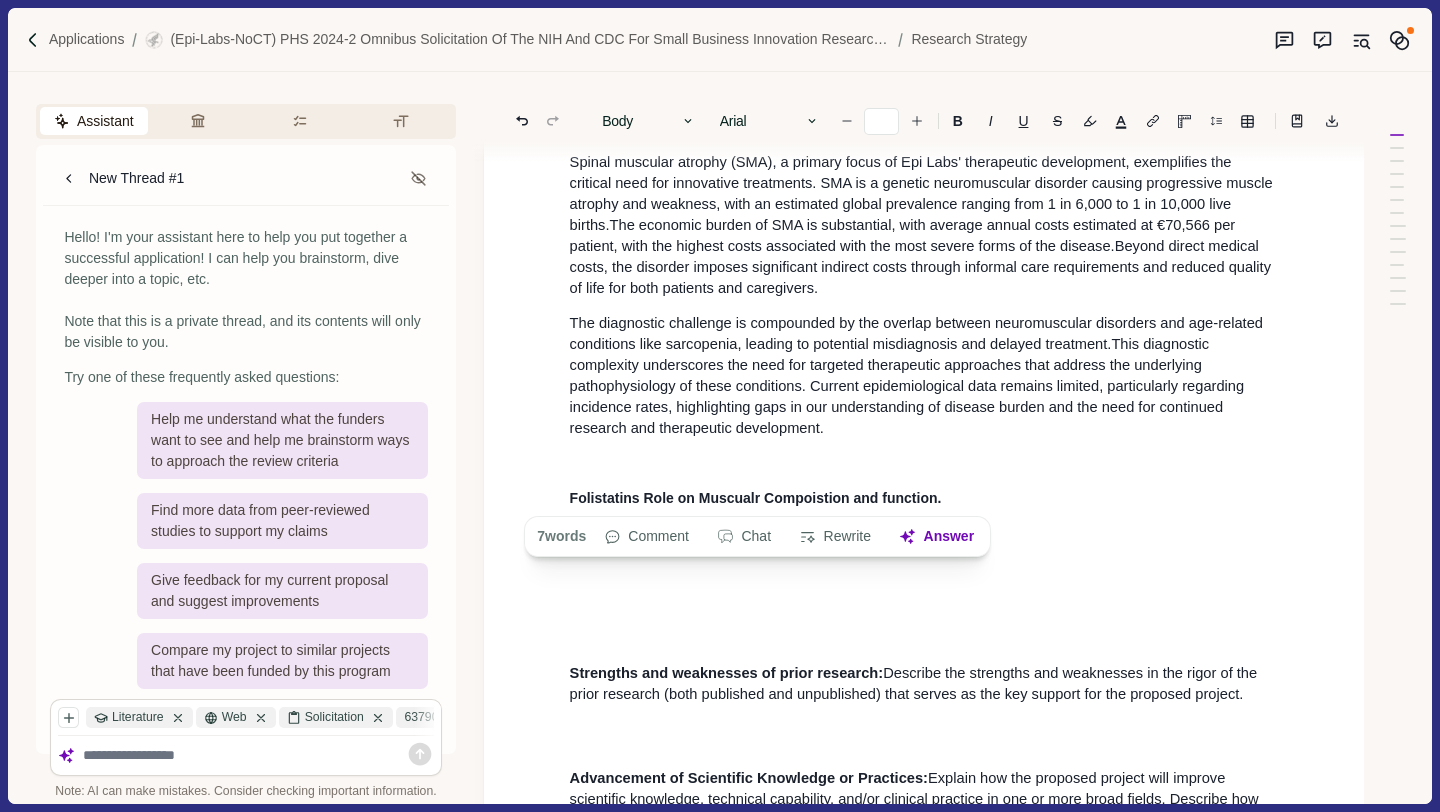 drag, startPoint x: 970, startPoint y: 495, endPoint x: 1042, endPoint y: 495, distance: 72 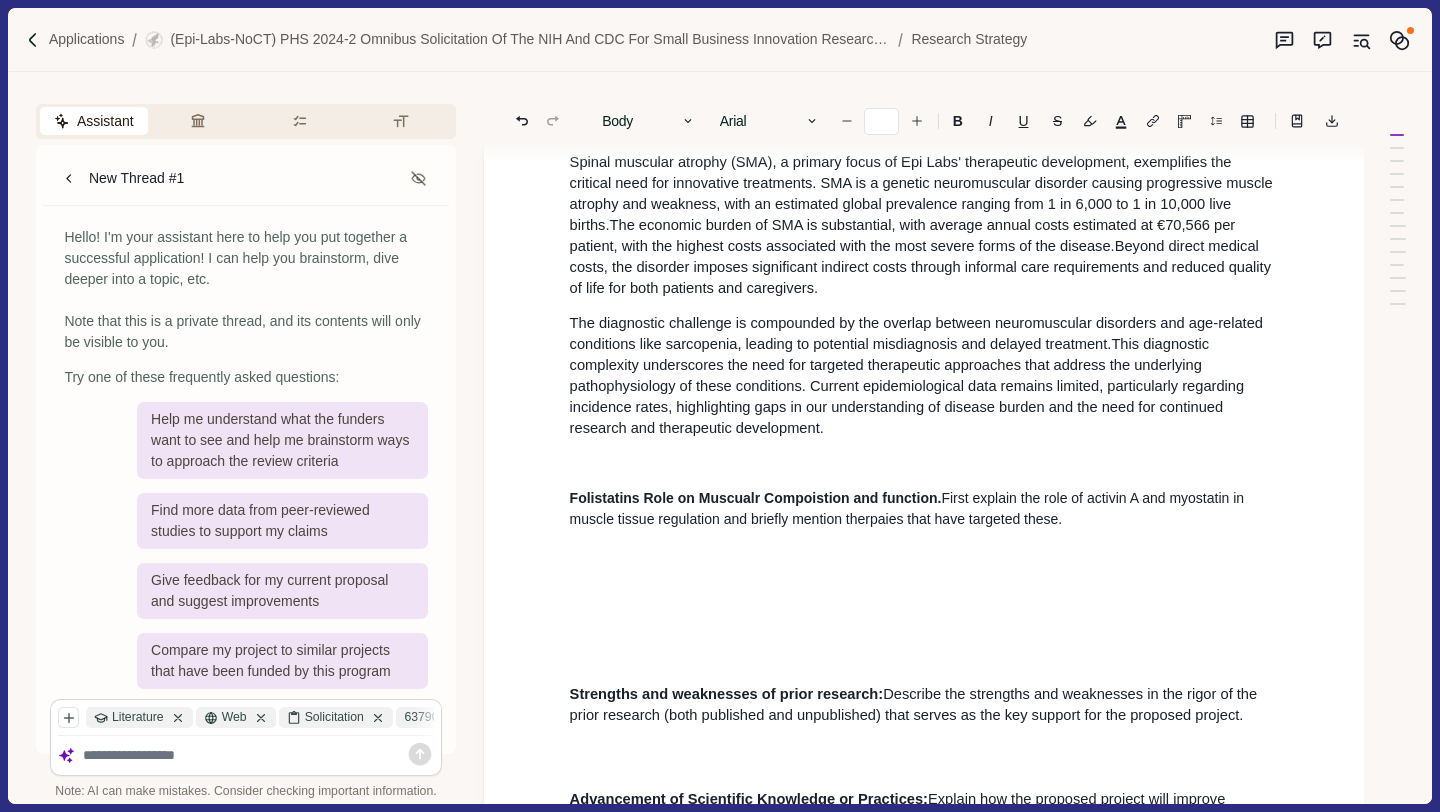 click on "Folistatins Role on Muscualr Compoistion and function.   First explain the role of activin A and myostatin in muscle tissue regulation and briefly mention therpaies that have targeted these." at bounding box center [924, 509] 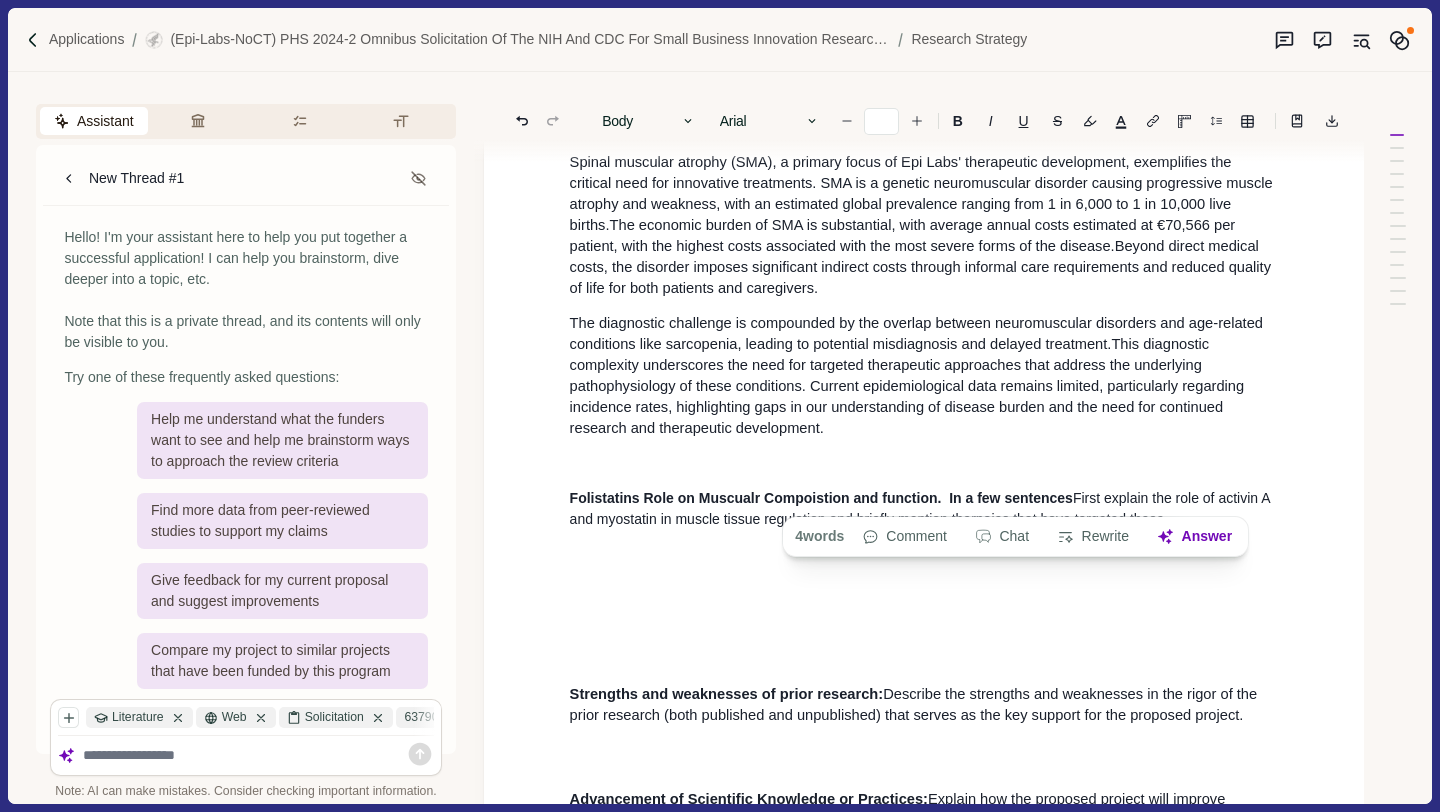 drag, startPoint x: 1086, startPoint y: 497, endPoint x: 954, endPoint y: 497, distance: 132 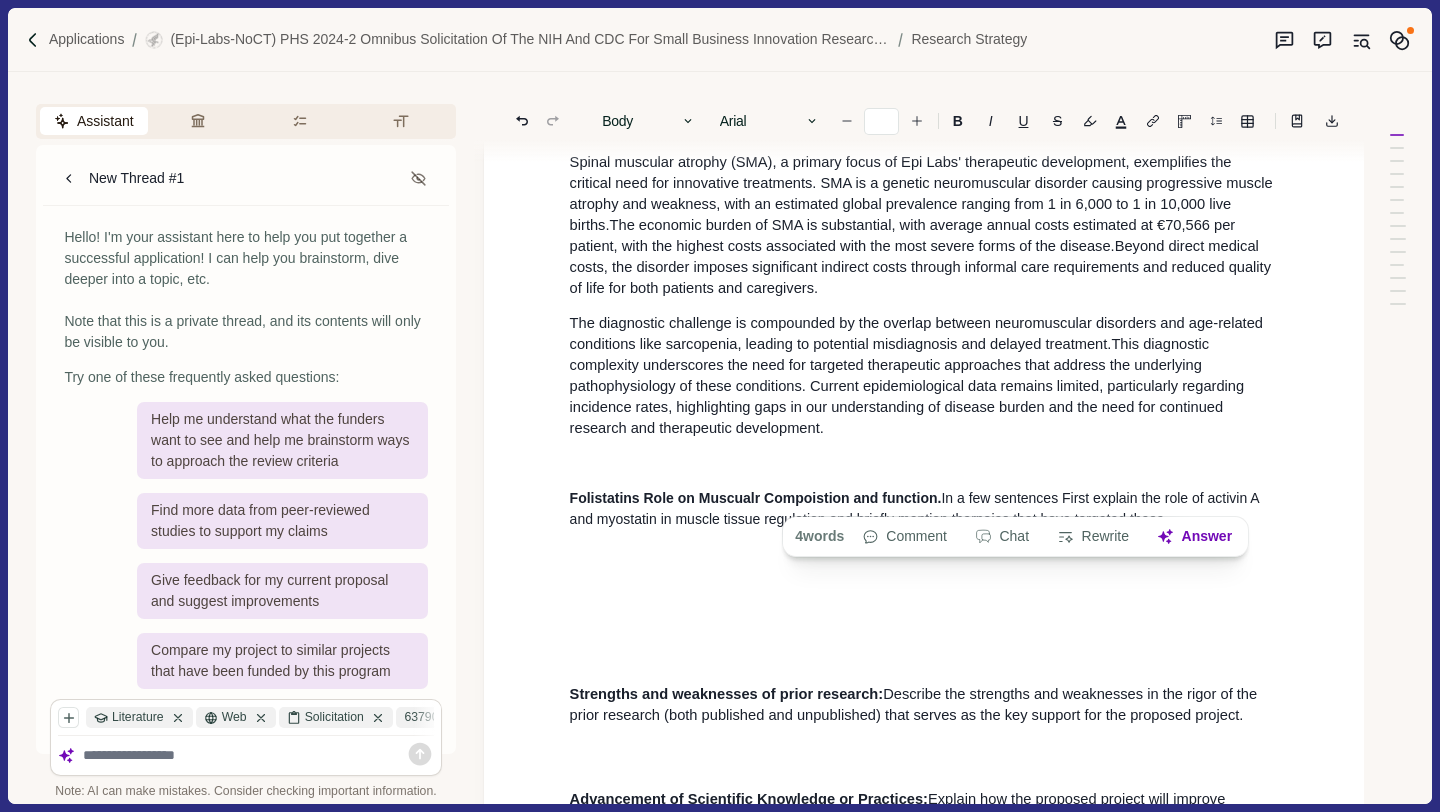 click on "Folistatins Role on Muscualr Compoistion and function." at bounding box center [756, 498] 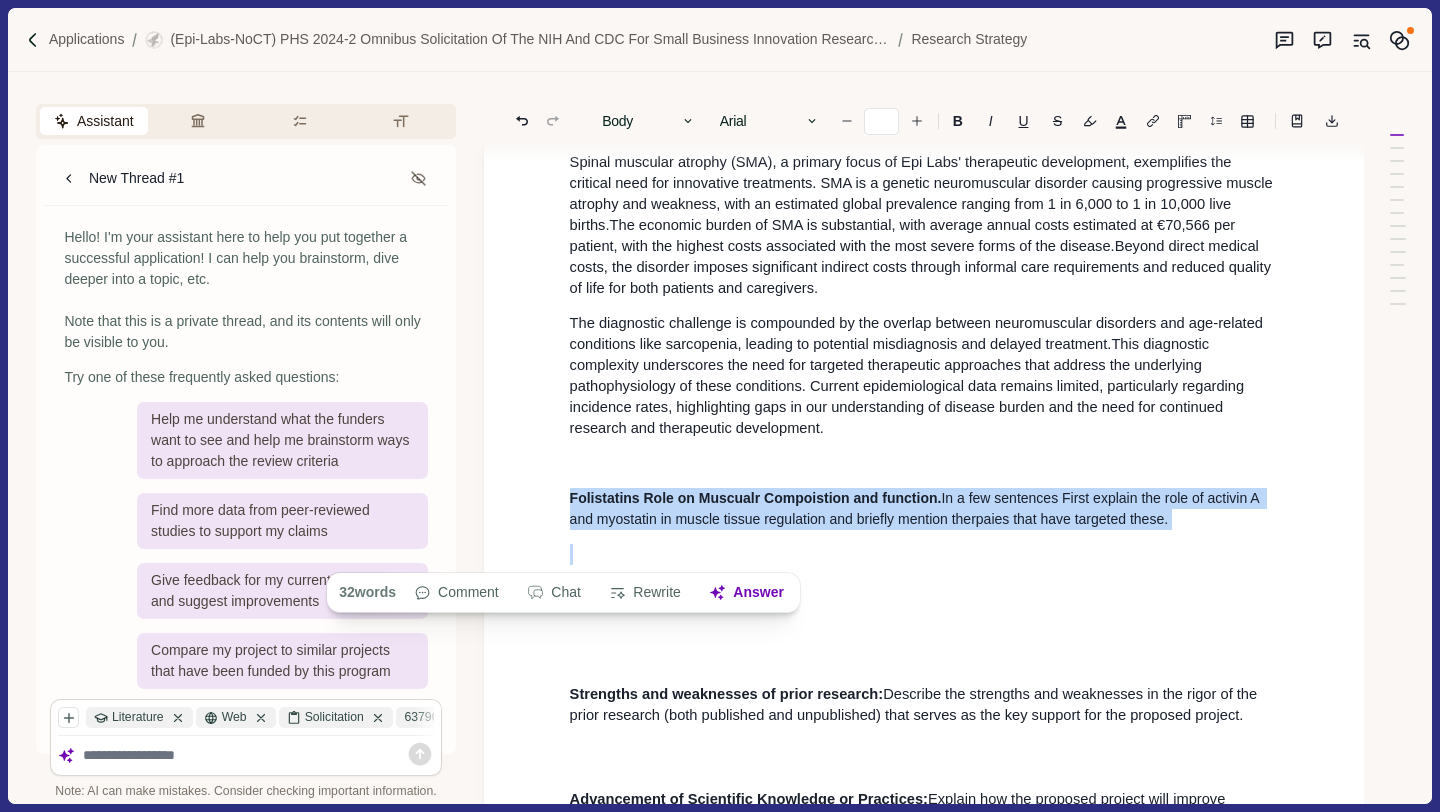 drag, startPoint x: 567, startPoint y: 495, endPoint x: 1247, endPoint y: 533, distance: 681.0609 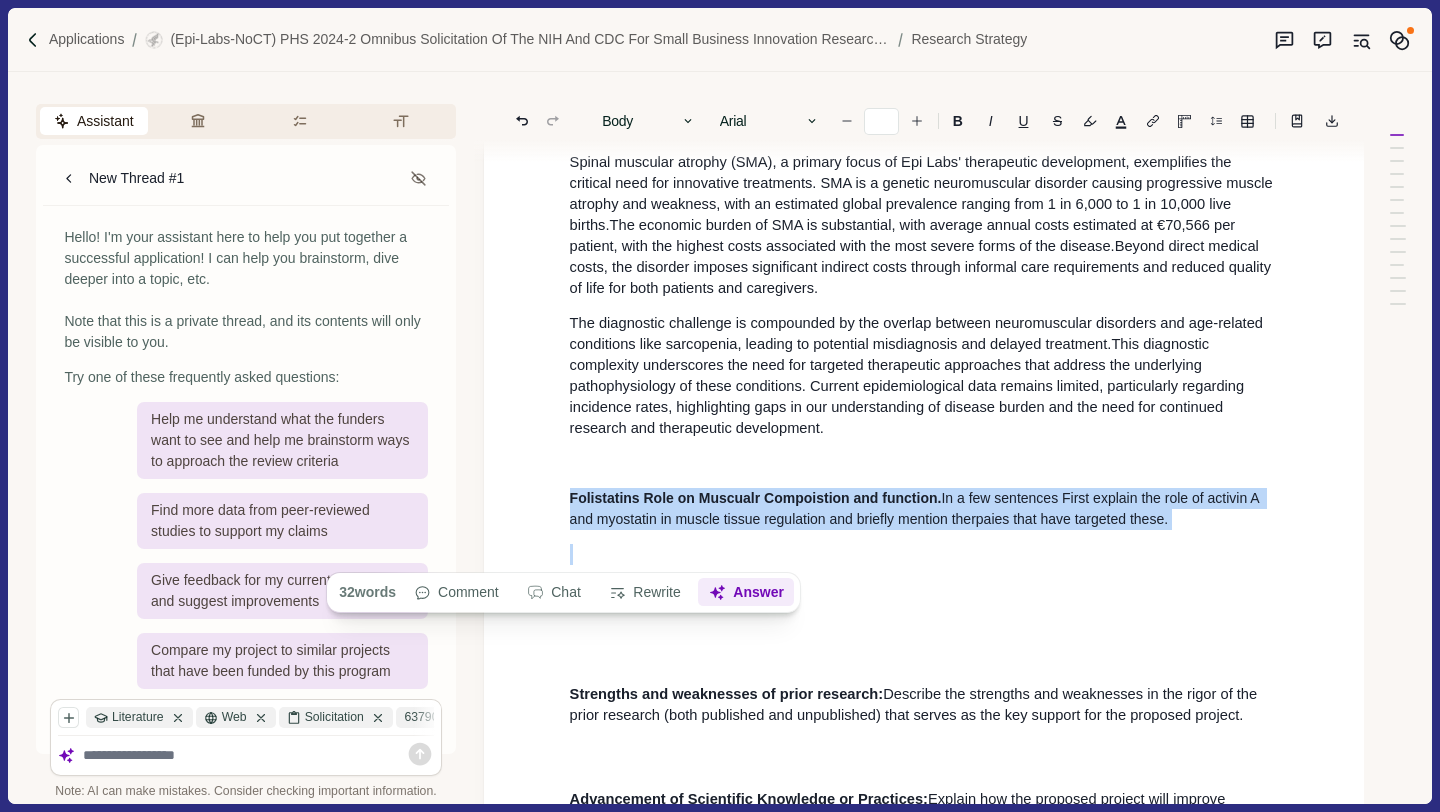 click on "Answer" at bounding box center (746, 593) 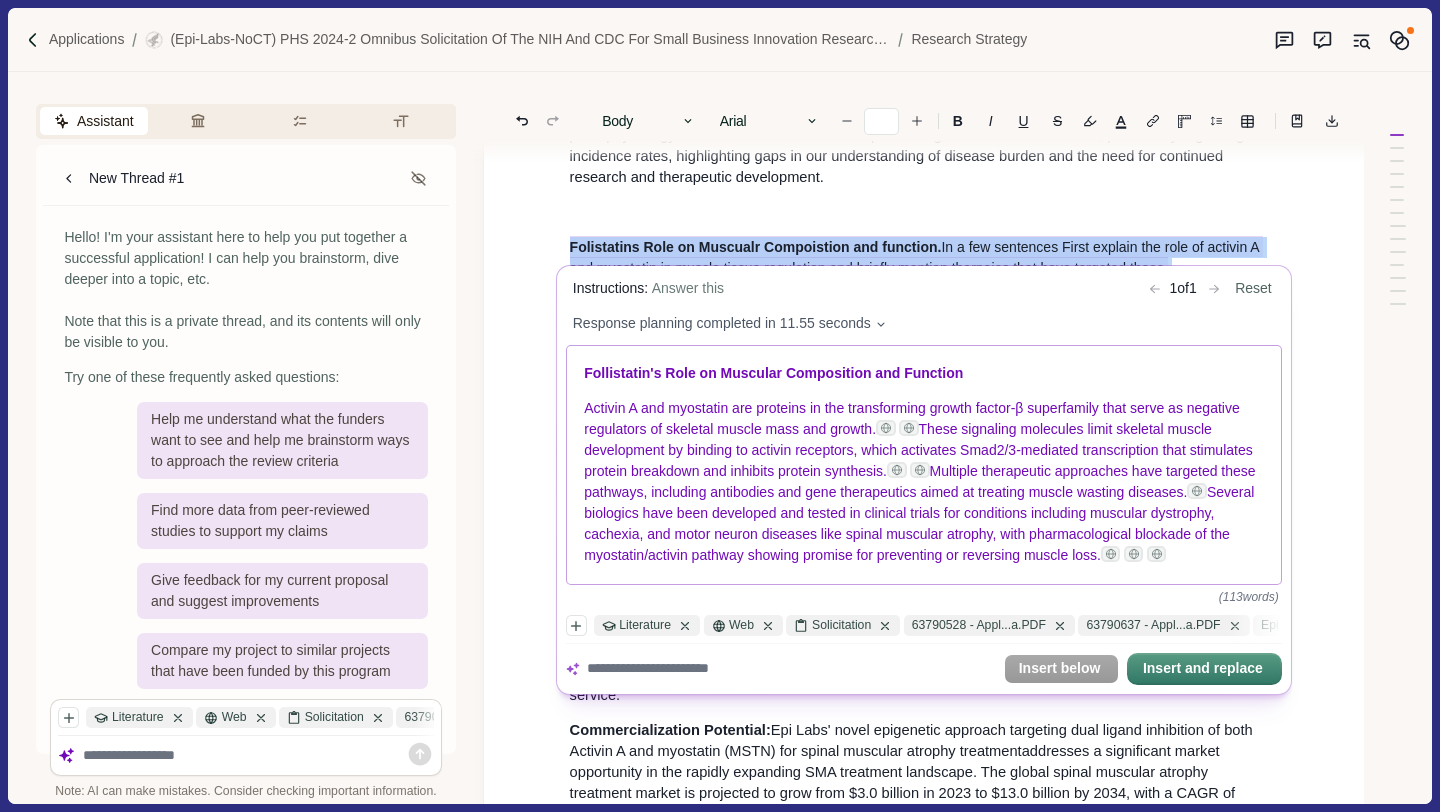 scroll, scrollTop: 642, scrollLeft: 0, axis: vertical 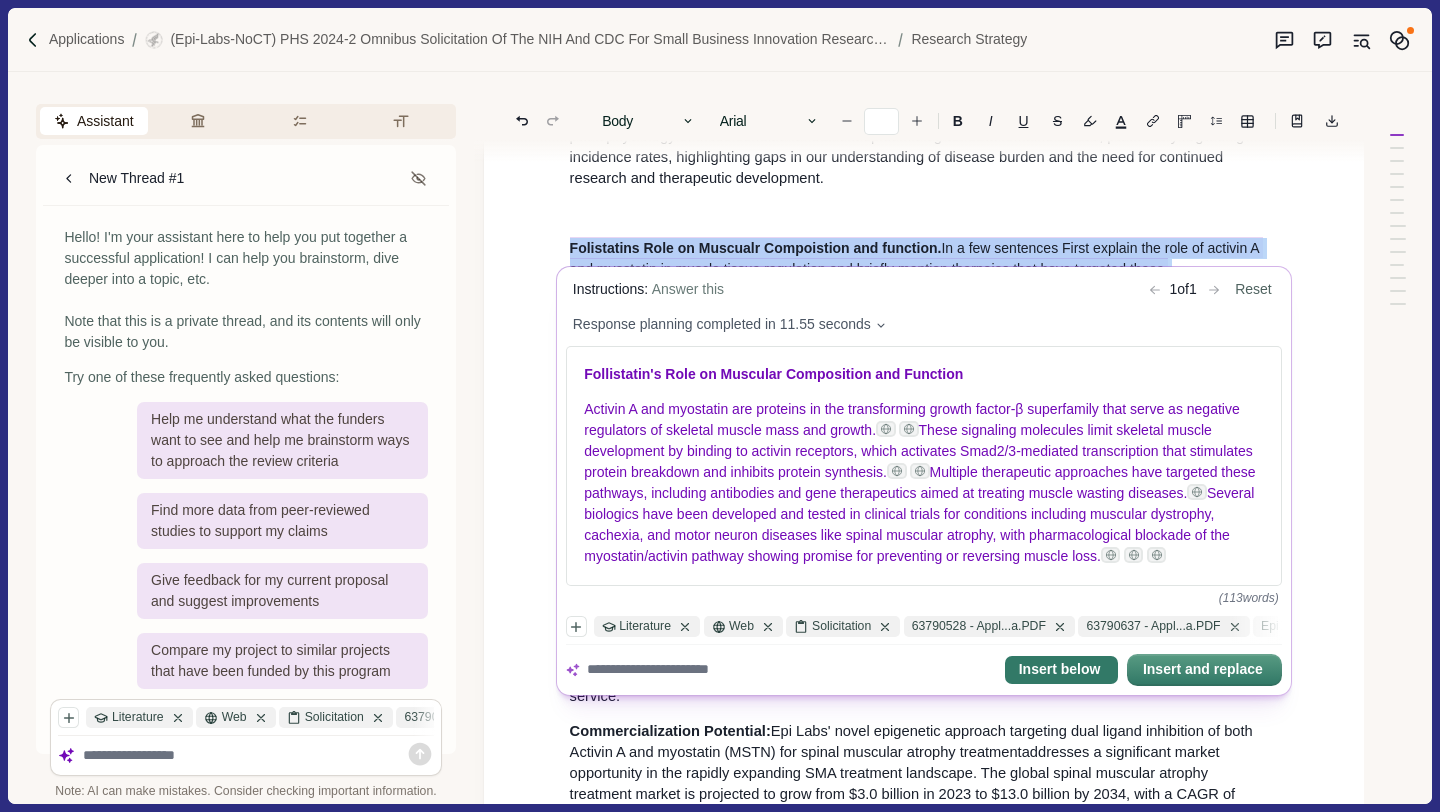 click on "Insert below" at bounding box center [1060, 670] 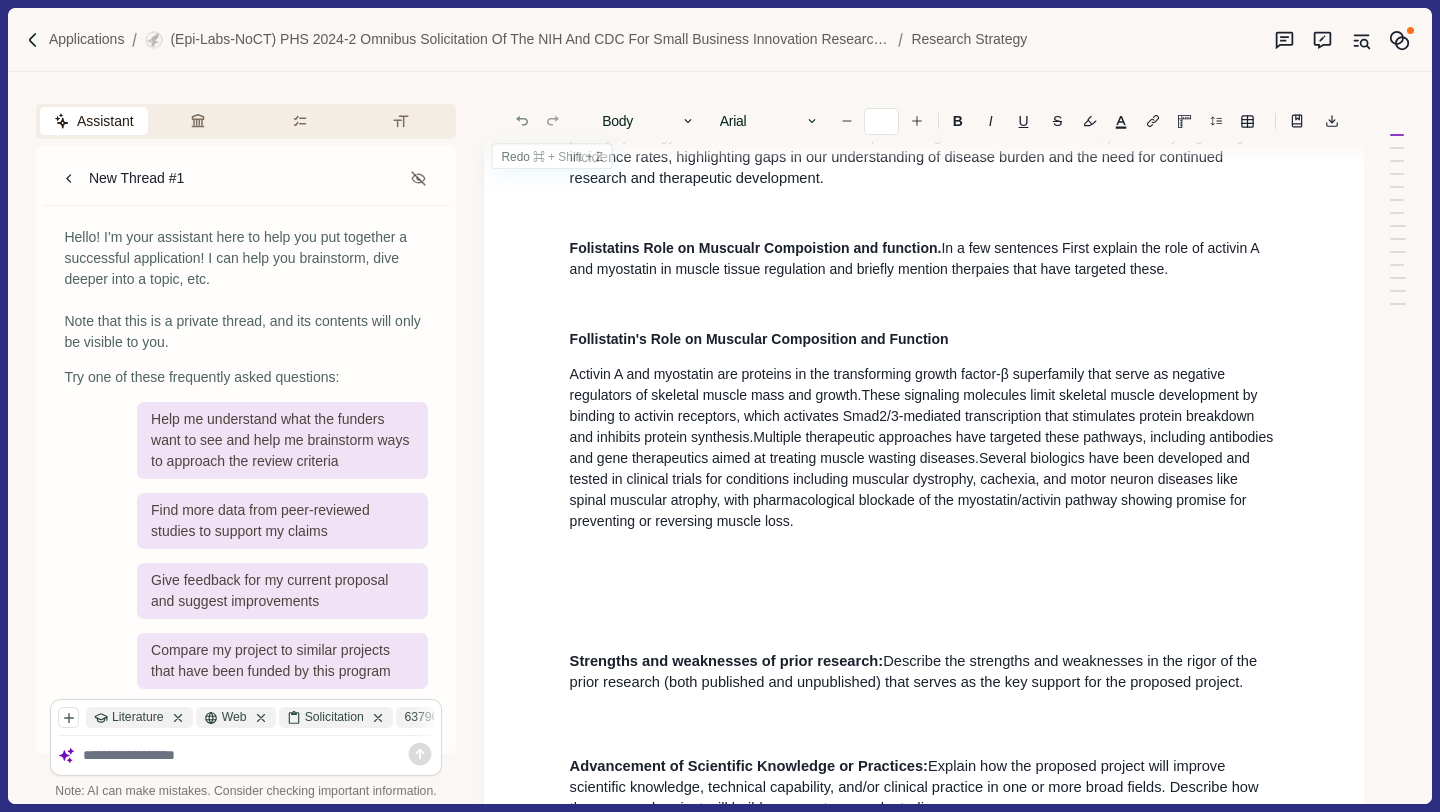 click at bounding box center [522, 121] 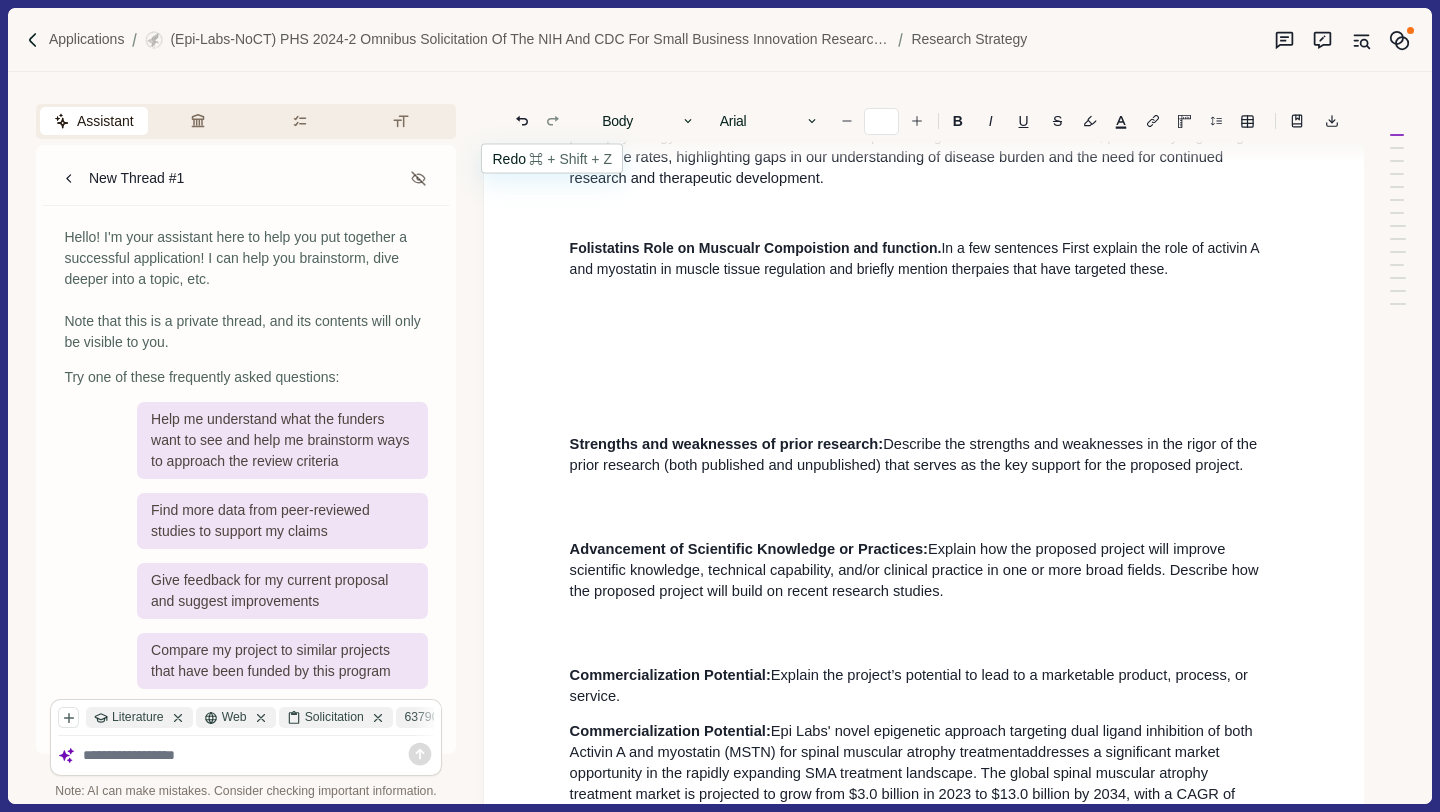 click 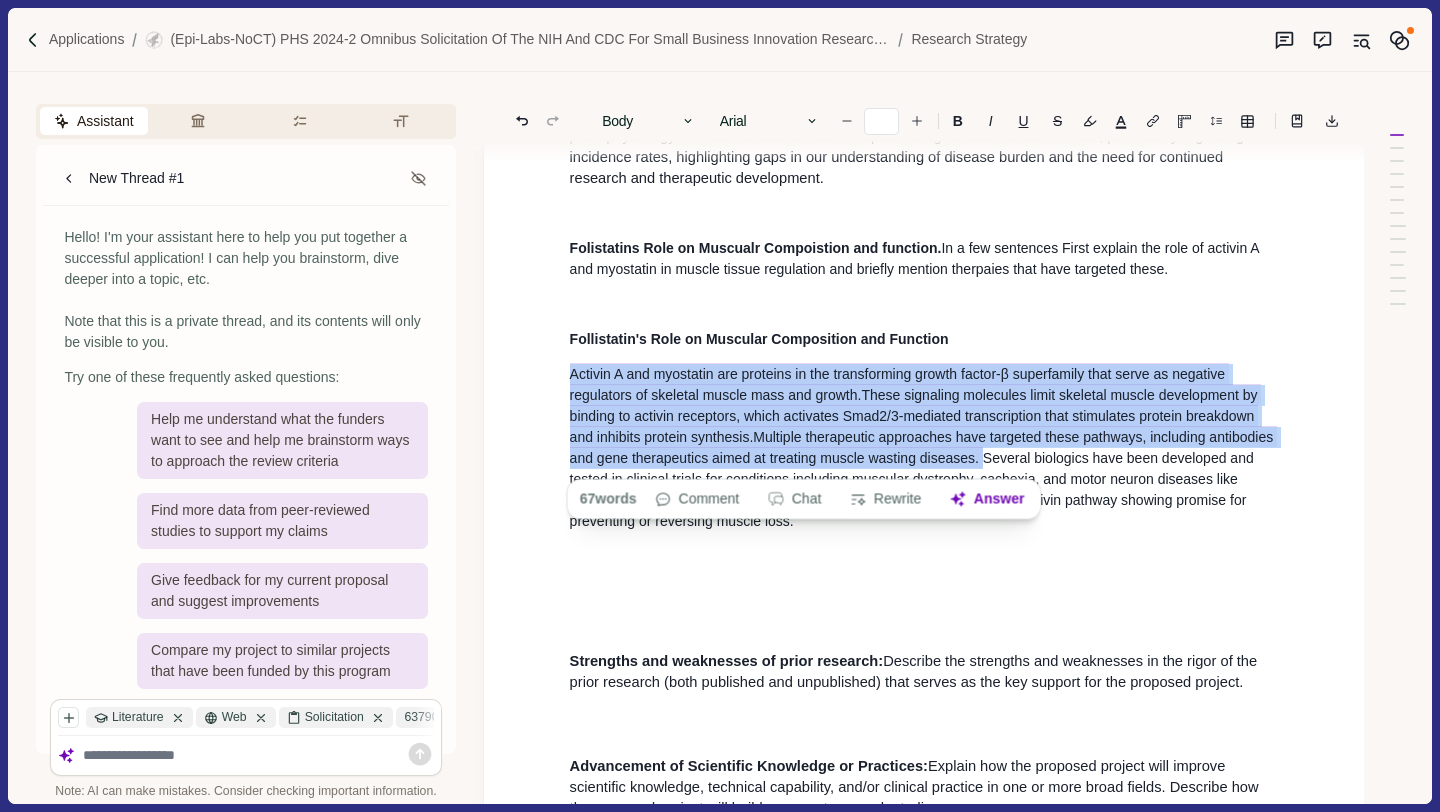 drag, startPoint x: 1050, startPoint y: 465, endPoint x: 539, endPoint y: 356, distance: 522.4959 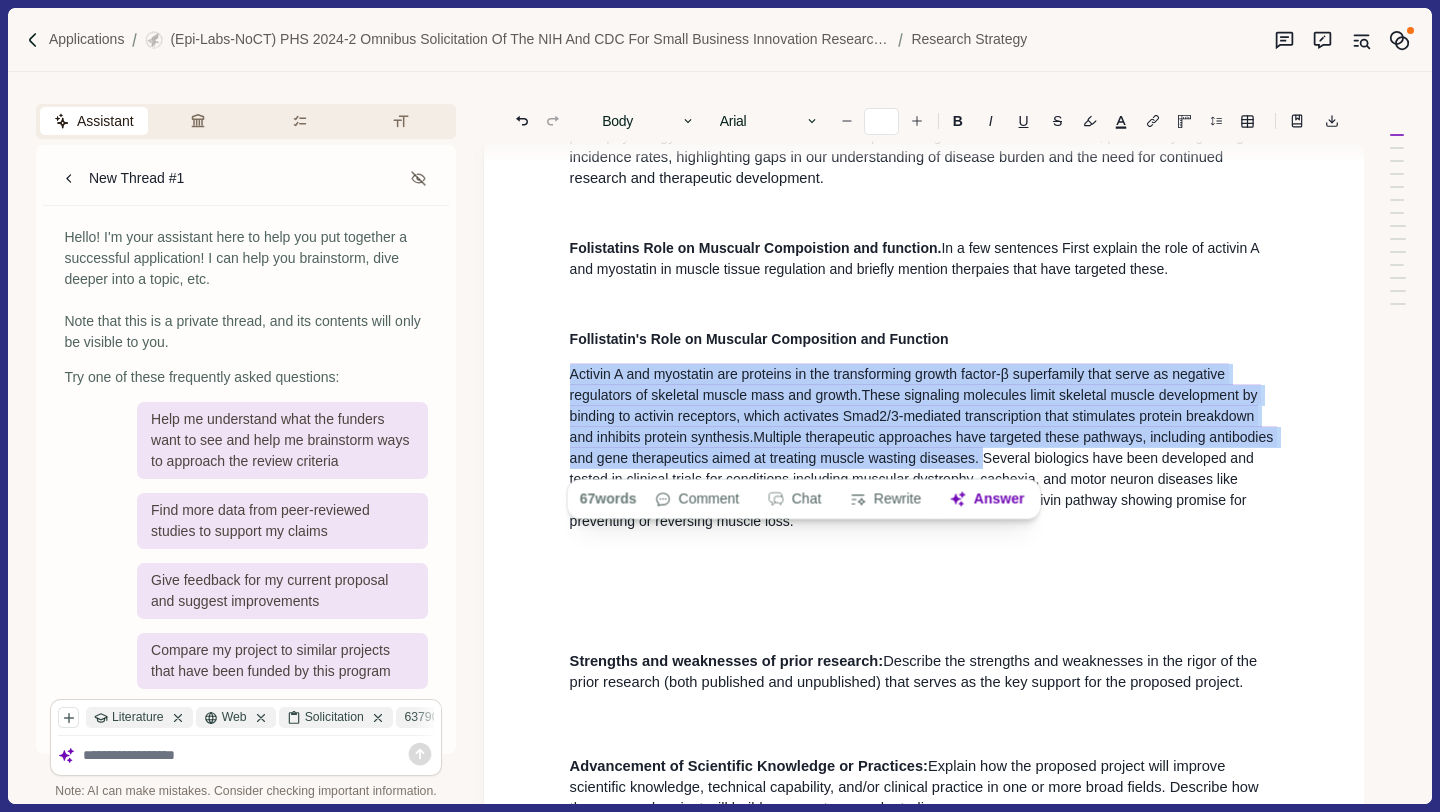copy on "Activin A and myostatin are proteins in the transforming growth factor-β superfamily that serve as negative regulators of skeletal muscle mass and growth.  These signaling molecules limit skeletal muscle development by binding to activin receptors, which activates Smad2/3-mediated transcription that stimulates protein breakdown and inhibits protein synthesis.  Multiple therapeutic approaches have targeted these pathways, including antibodies and gene therapeutics aimed at treating muscle wasting diseases." 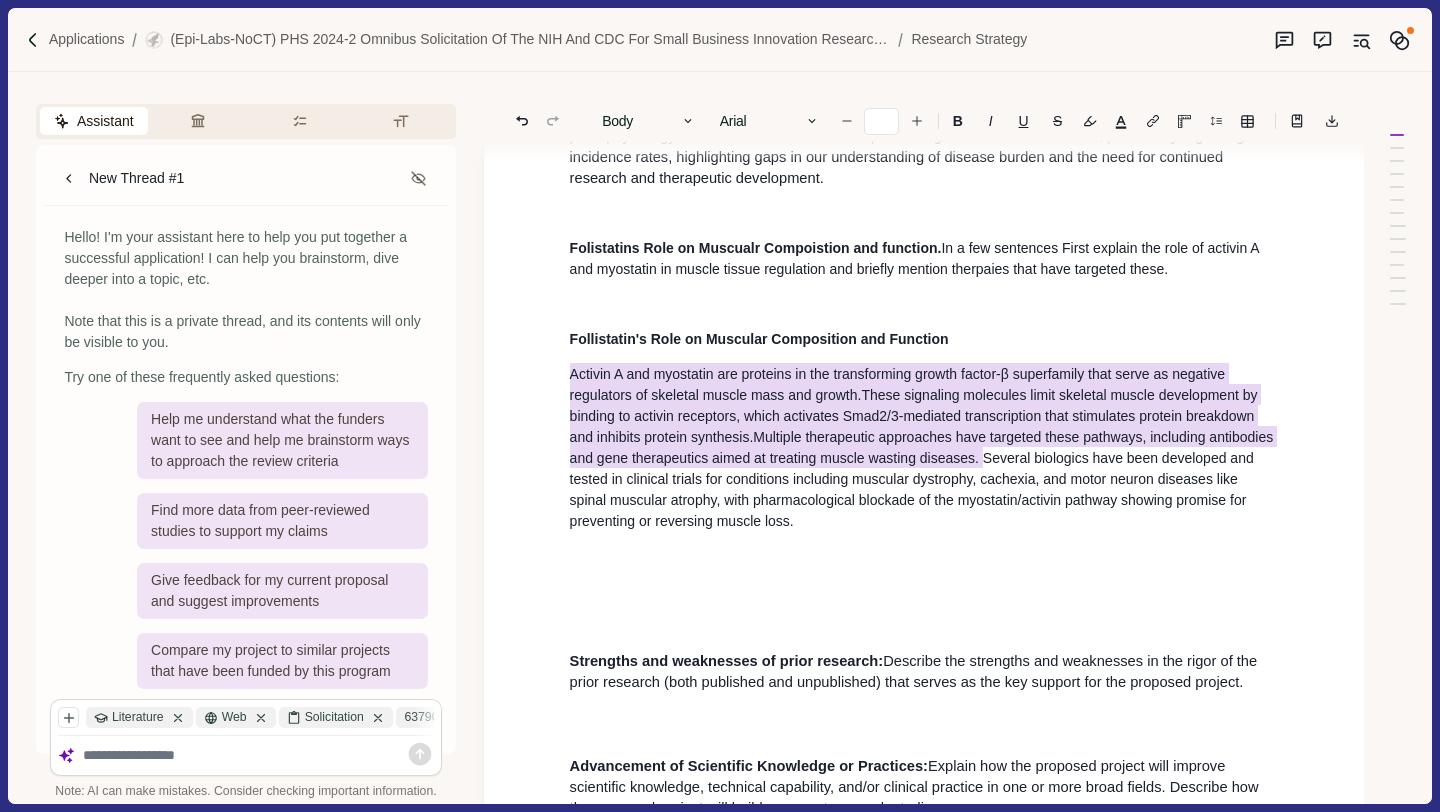 click on "Significance Importance of the problem:  Explain the importance of the problem (Neuromusular disorders sarcopenia, muscular dystrophy, spinal muscular atrophy) or critical barrier to progress that the proposed project addresses. Importance of the problem:  Neuromuscular disorders represent a significant public health challenge with substantial individual and societal burden. While individual neuromuscular disorders are considered rare diseases, collectively they affect a considerable portion of the population, with combined prevalence rates approaching those of Parkinson's disease.  The prevalence of specific neuromuscular disorders varies widely, ranging from 0.3 per 100,000 for conditions like Lambert-Eaton myasthenic syndrome to 20 per 100,000 for Charcot-Marie-Tooth disease type I. Spinal muscular atrophy (SMA), a primary focus of Epi Labs' therapeutic development Folistatins Role on Muscualr Compoistion and function.   Follistatin's Role on Muscular Composition and Function   Commercialization Potential:" at bounding box center (924, 2375) 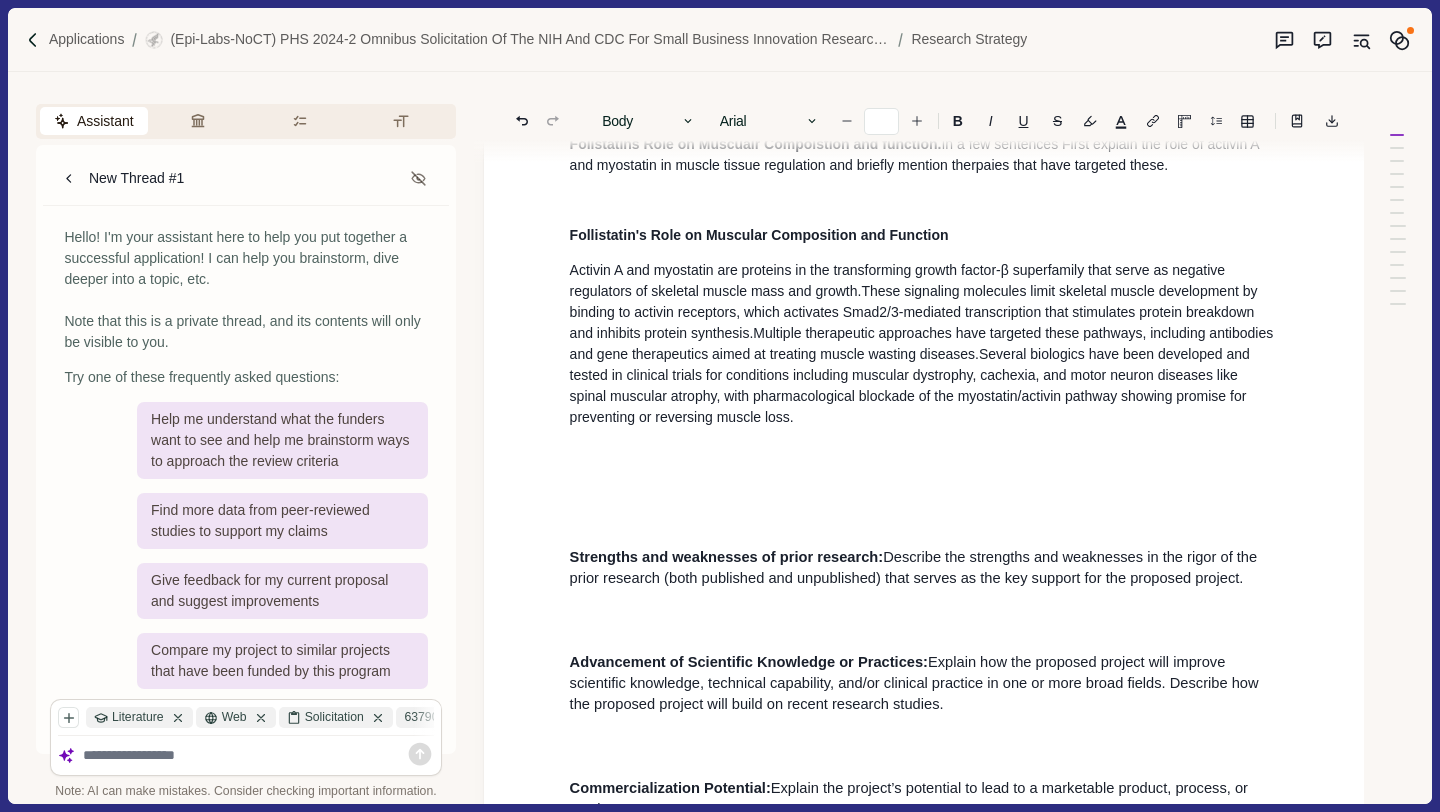 scroll, scrollTop: 741, scrollLeft: 0, axis: vertical 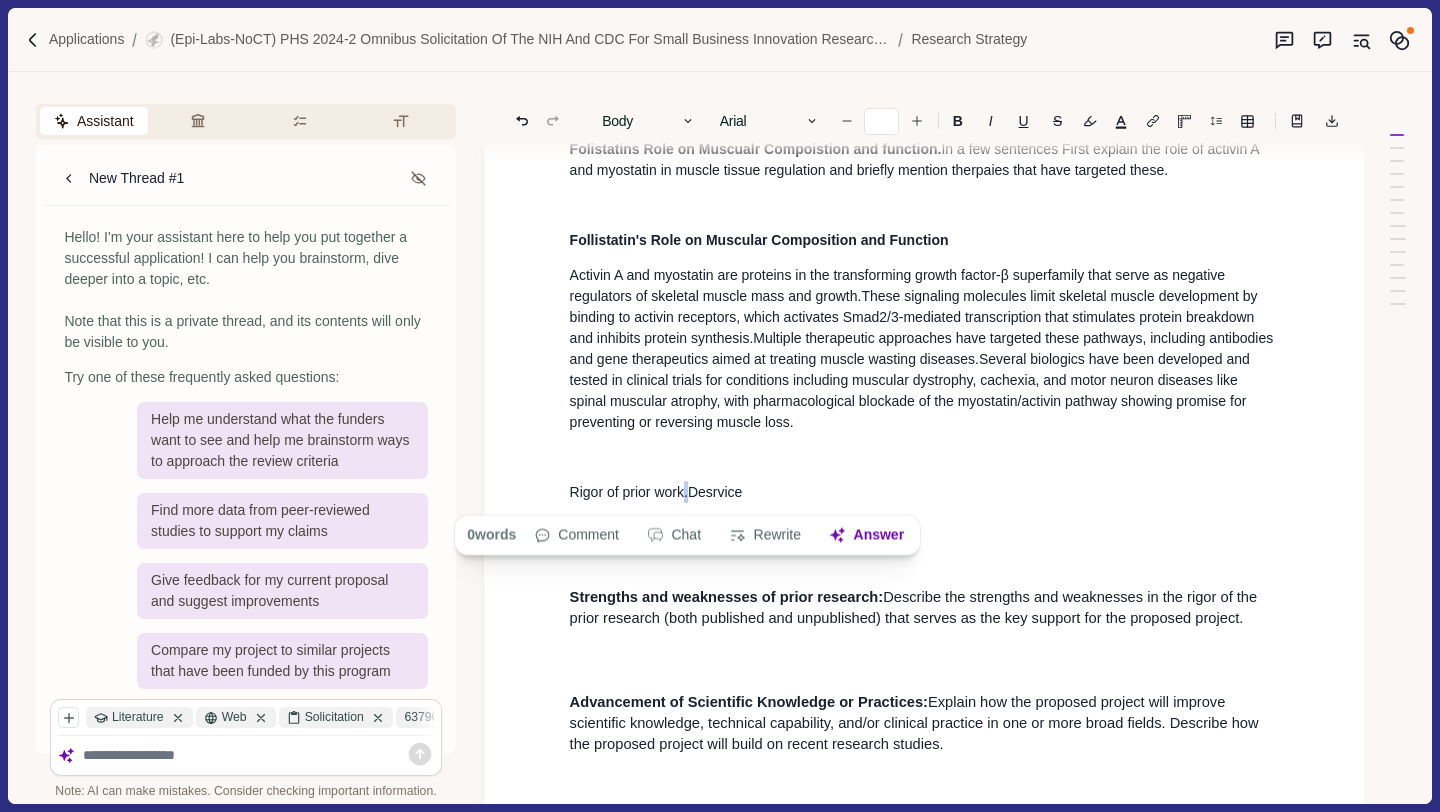 click on "Rigor of prior work . Desrvice" at bounding box center [924, 492] 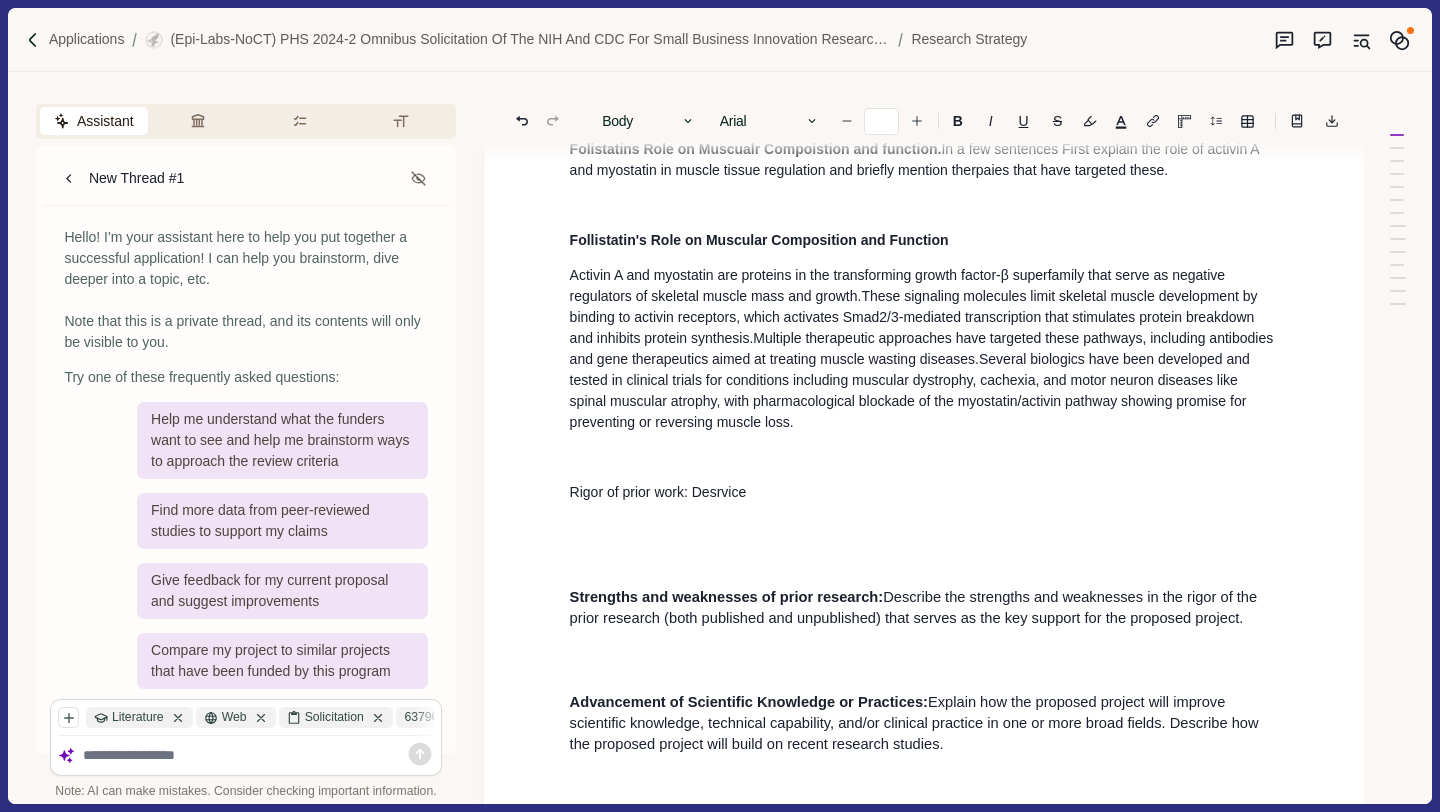 click on "Rigor of prior work: Desrvice" at bounding box center (924, 492) 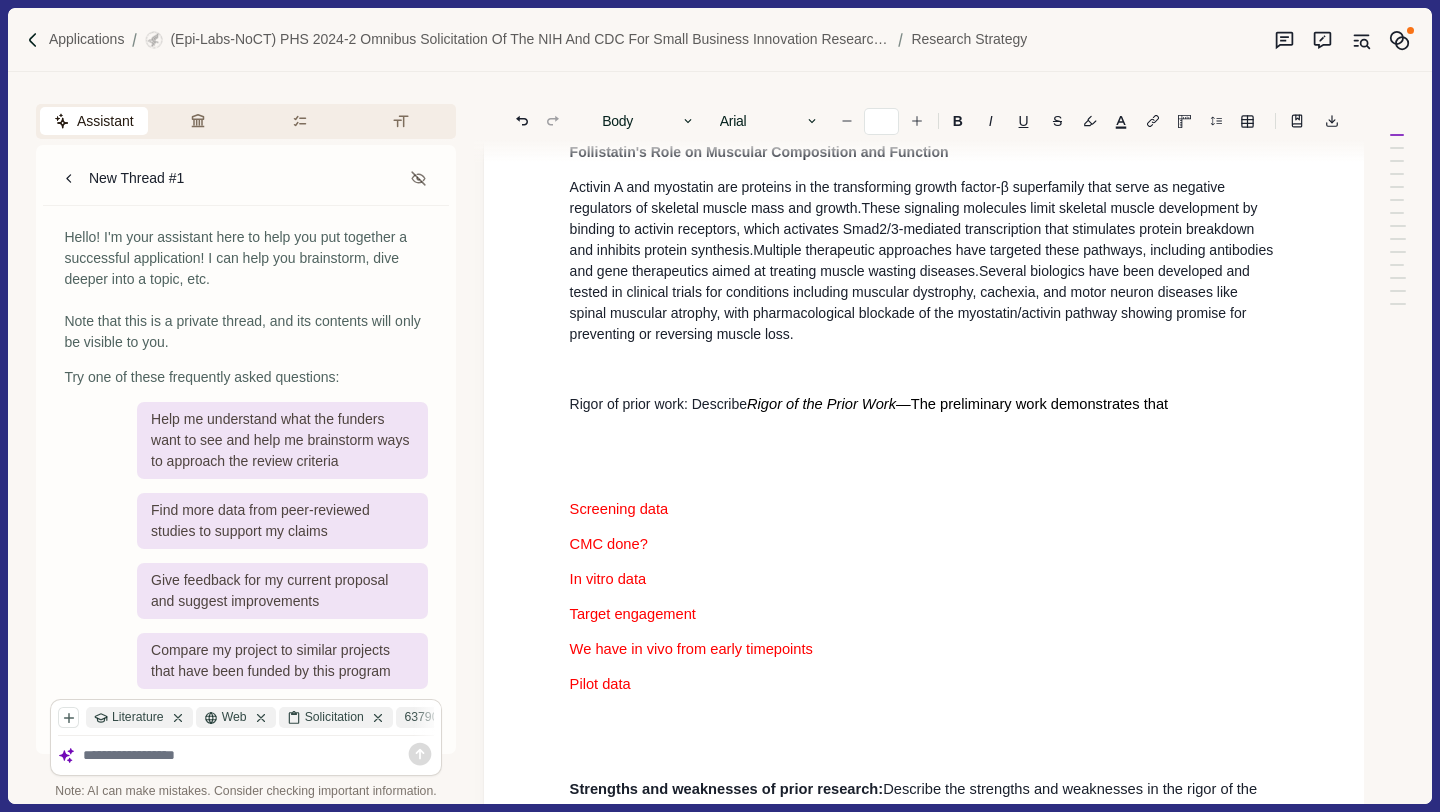 scroll, scrollTop: 836, scrollLeft: 0, axis: vertical 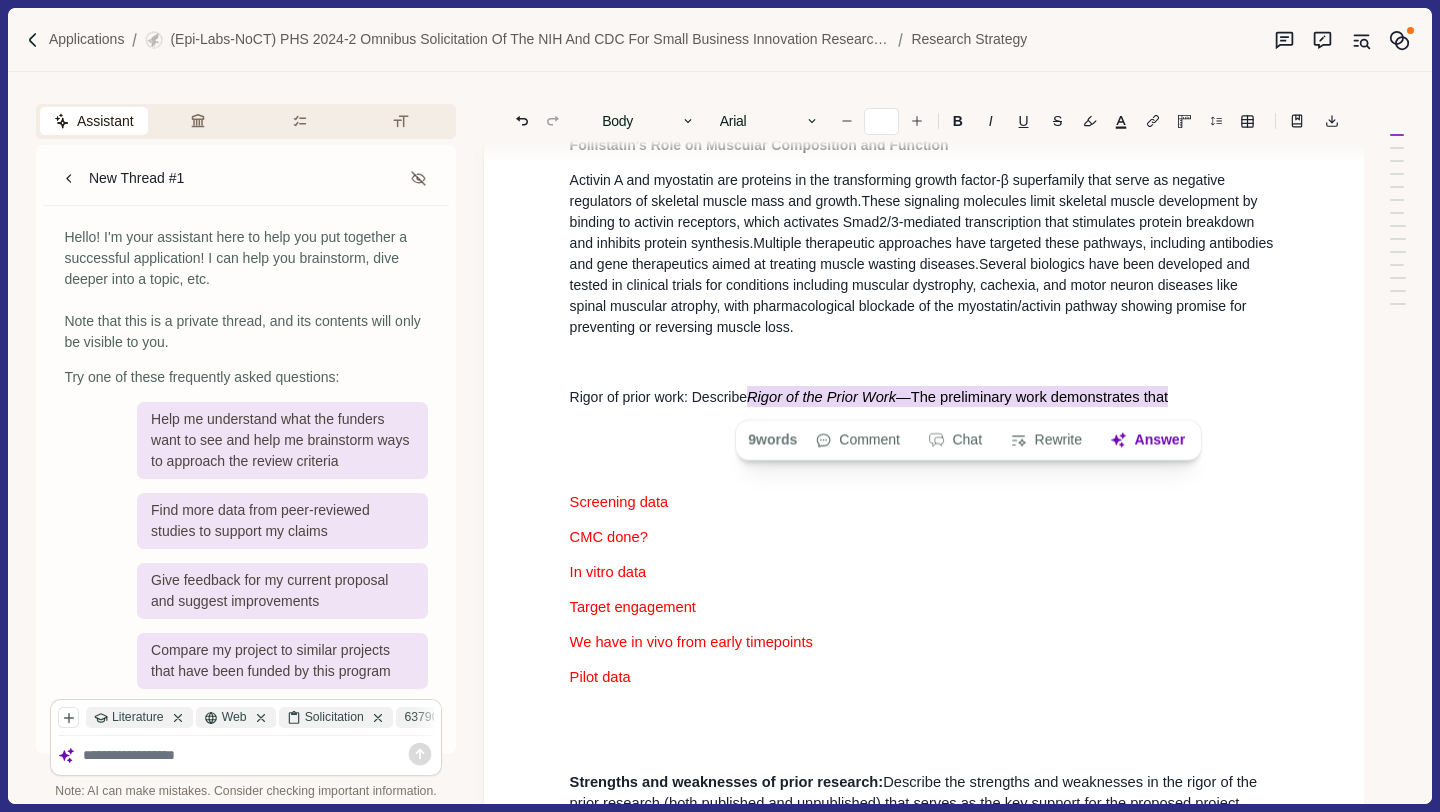 drag, startPoint x: 1188, startPoint y: 398, endPoint x: 761, endPoint y: 398, distance: 427 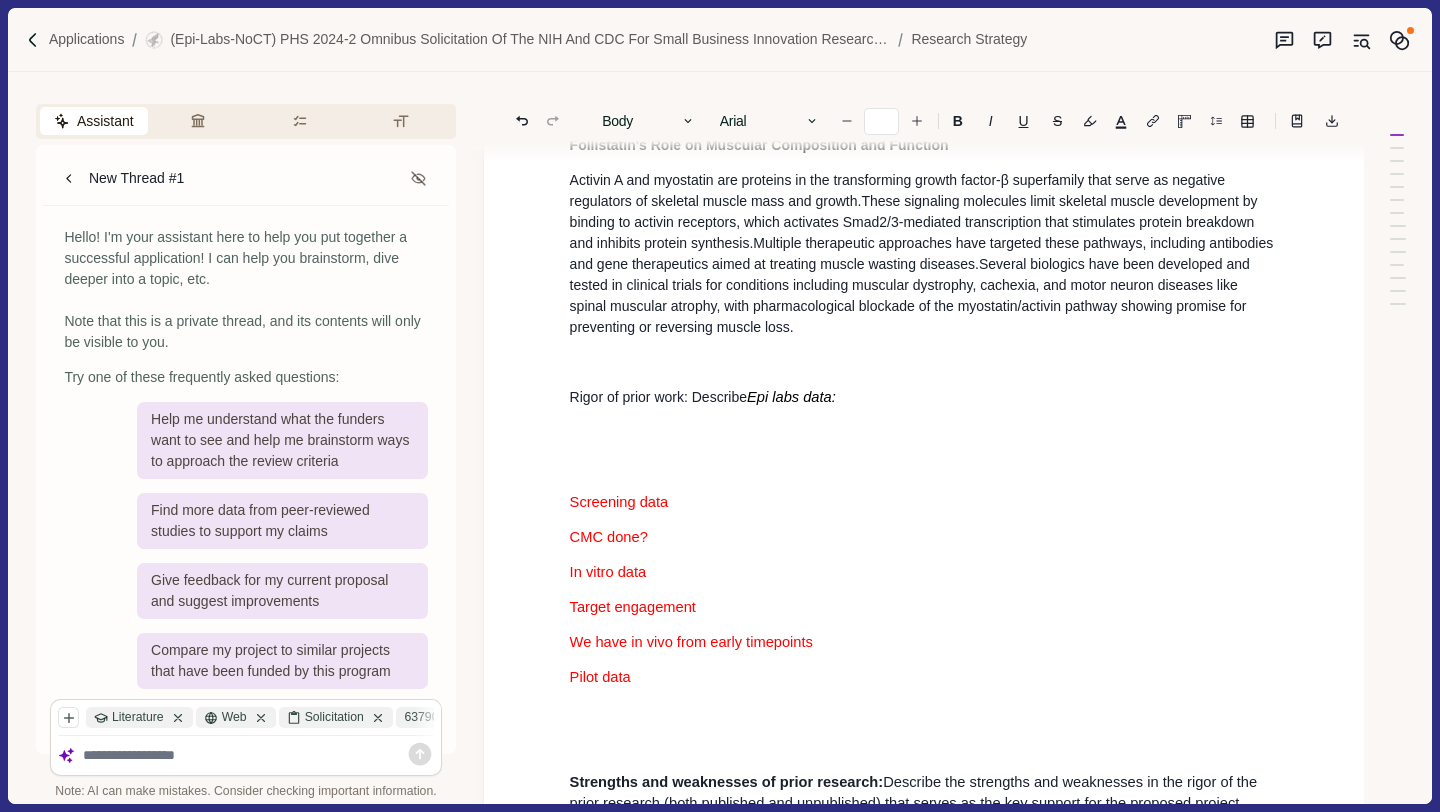 click on "Significance Importance of the problem:  Explain the importance of the problem (Neuromusular disorders sarcopenia, muscular dystrophy, spinal muscular atrophy) or critical barrier to progress that the proposed project addresses. Importance of the problem:  Neuromuscular disorders represent a significant public health challenge with substantial individual and societal burden. While individual neuromuscular disorders are considered rare diseases, collectively they affect a considerable portion of the population, with combined prevalence rates approaching those of Parkinson's disease.  The prevalence of specific neuromuscular disorders varies widely, ranging from 0.3 per 100,000 for conditions like Lambert-Eaton myasthenic syndrome to 20 per 100,000 for Charcot-Marie-Tooth disease type I. Spinal muscular atrophy (SMA), a primary focus of Epi Labs' therapeutic development Folistatins Role on Muscualr Compoistion and function.   Follistatin's Role on Muscular Composition and Function Rigor of prior work: Describe" at bounding box center (924, 2339) 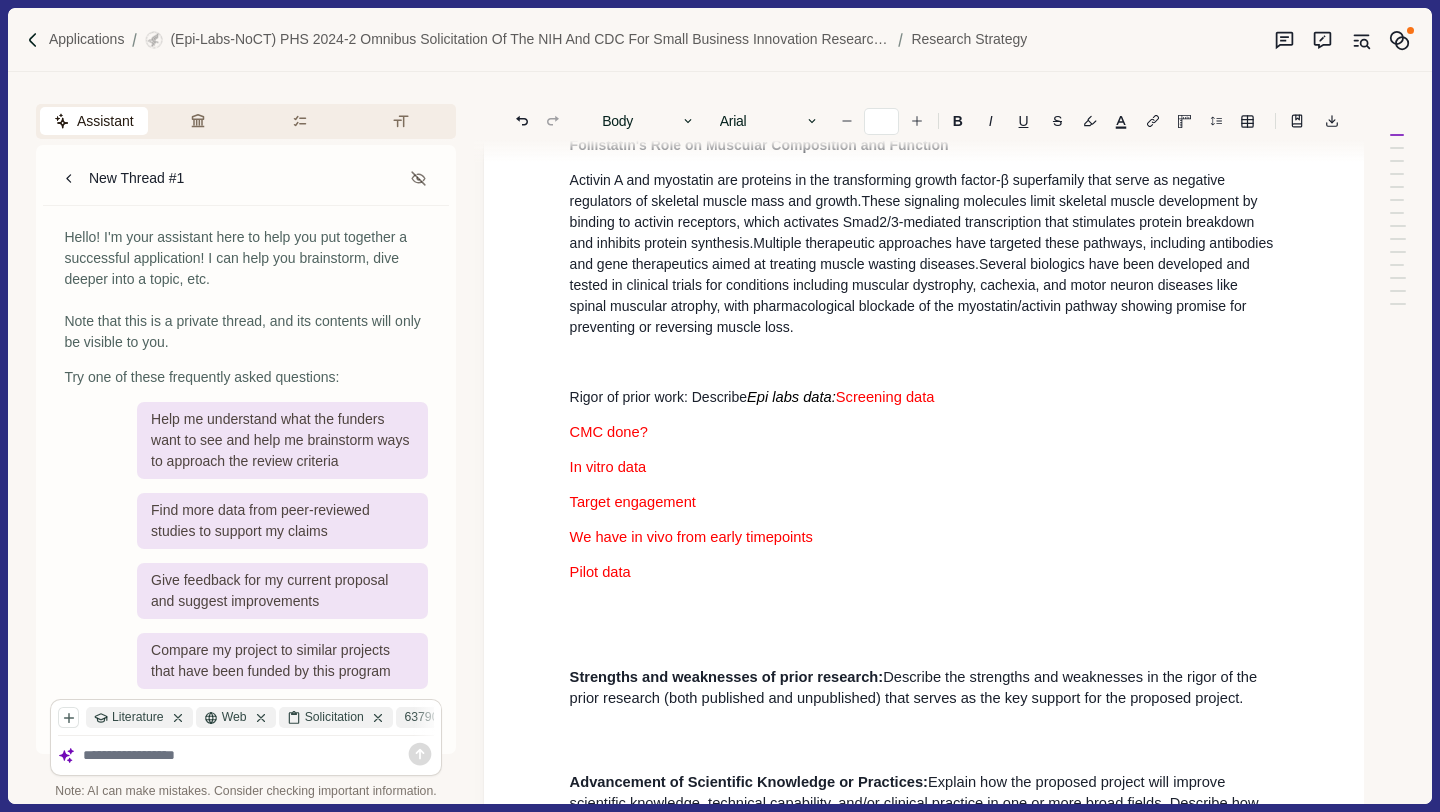 click on "CMC done?" at bounding box center [924, 432] 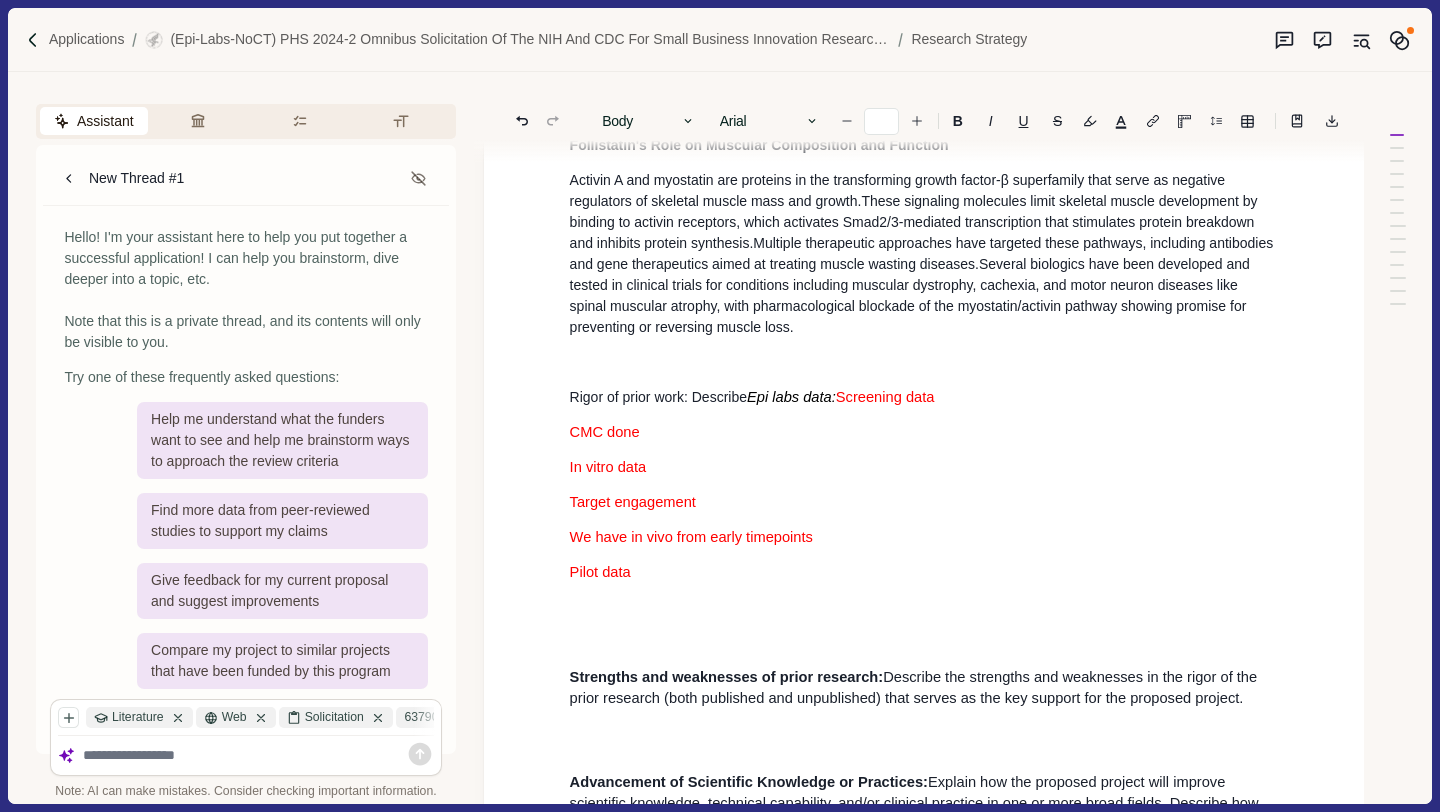 click on "Significance Importance of the problem:  Explain the importance of the problem (Neuromusular disorders sarcopenia, muscular dystrophy, spinal muscular atrophy) or critical barrier to progress that the proposed project addresses. Importance of the problem:  Neuromuscular disorders represent a significant public health challenge with substantial individual and societal burden. While individual neuromuscular disorders are considered rare diseases, collectively they affect a considerable portion of the population, with combined prevalence rates approaching those of Parkinson's disease.  The prevalence of specific neuromuscular disorders varies widely, ranging from 0.3 per 100,000 for conditions like Lambert-Eaton myasthenic syndrome to 20 per 100,000 for Charcot-Marie-Tooth disease type I. Spinal muscular atrophy (SMA), a primary focus of Epi Labs' therapeutic development Folistatins Role on Muscualr Compoistion and function.   Follistatin's Role on Muscular Composition and Function Rigor of prior work: Describe" at bounding box center (924, 2286) 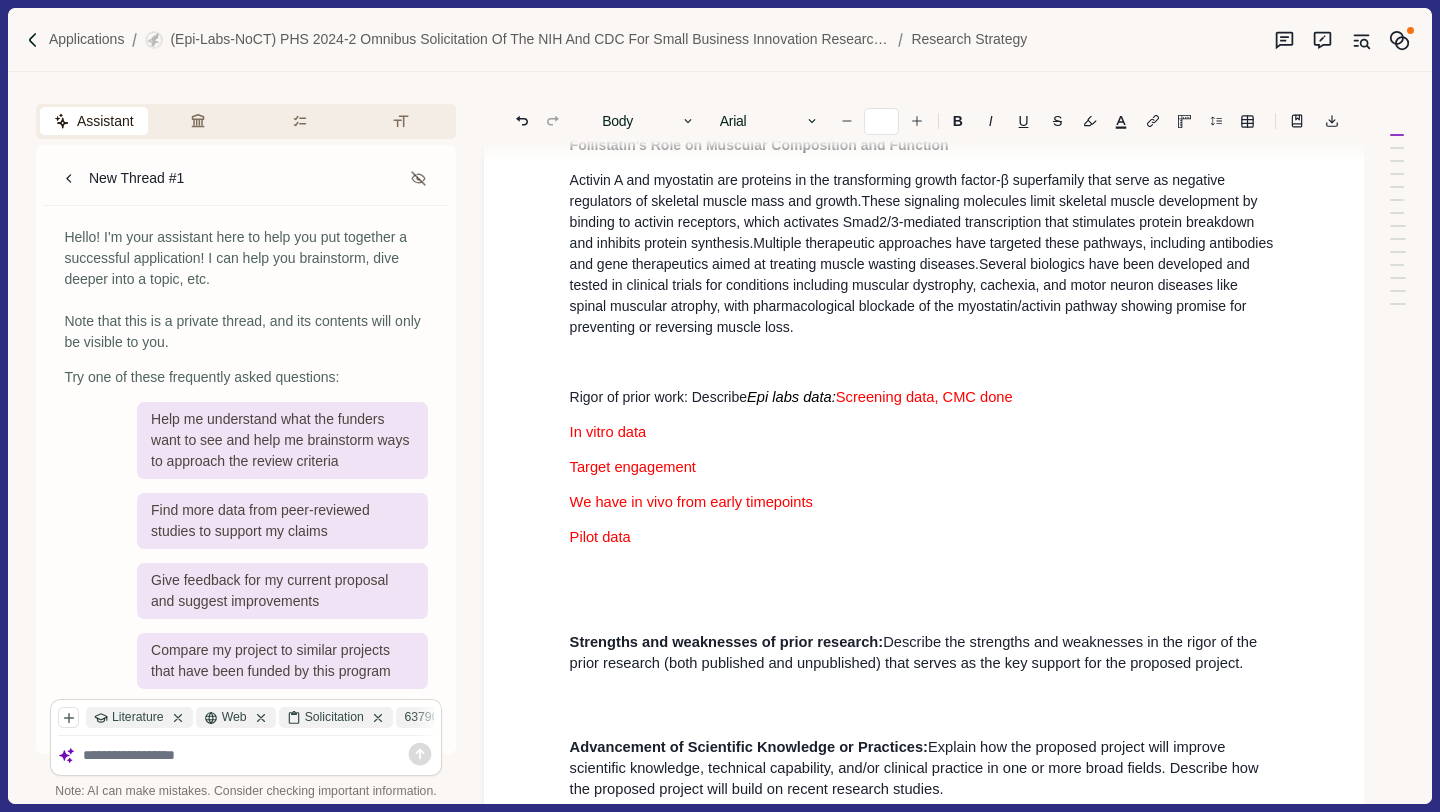 click on "Epi labs data:" at bounding box center (791, 397) 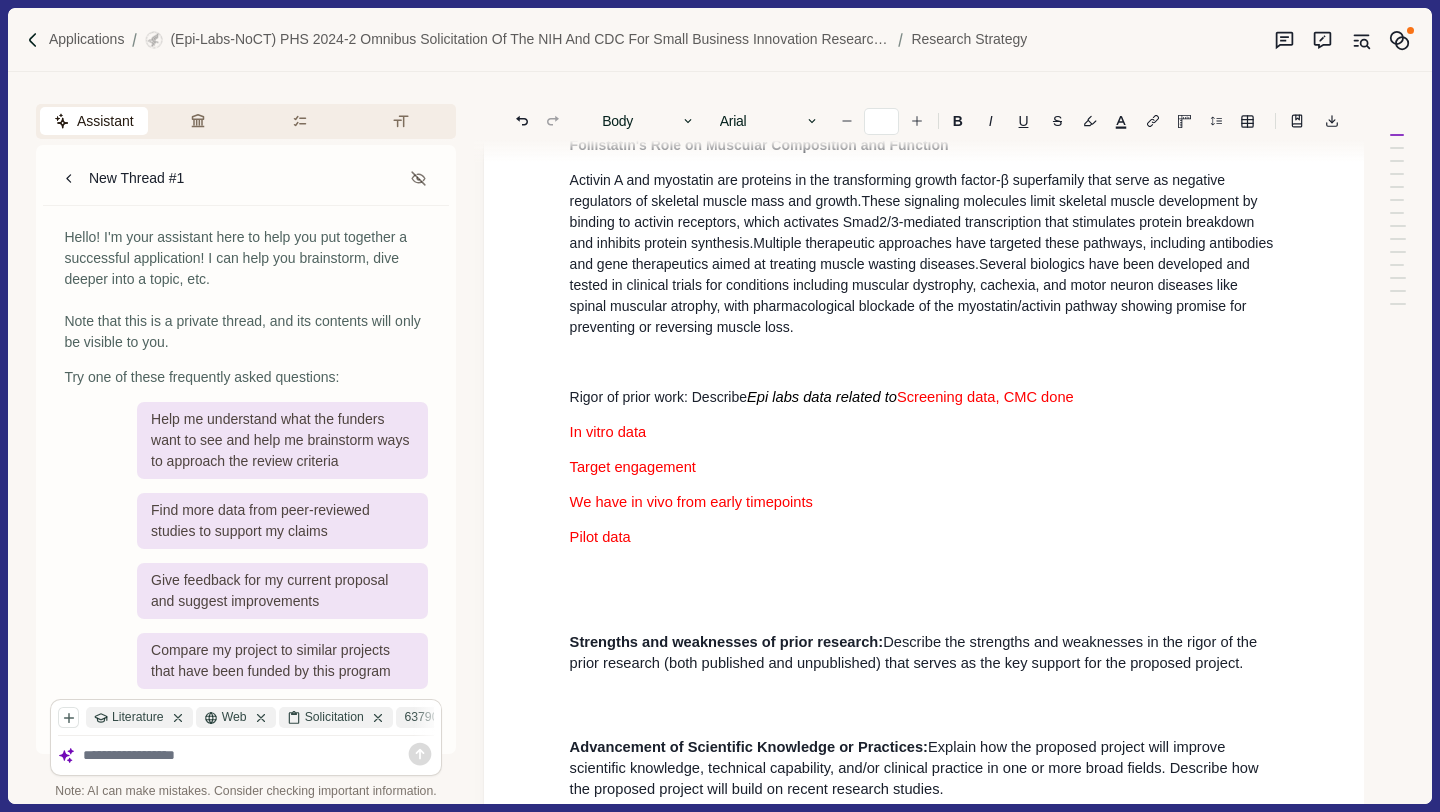 click on "Rigor of prior work: Describe  Epi labs data related to  Screening data, CMC done" at bounding box center (924, 397) 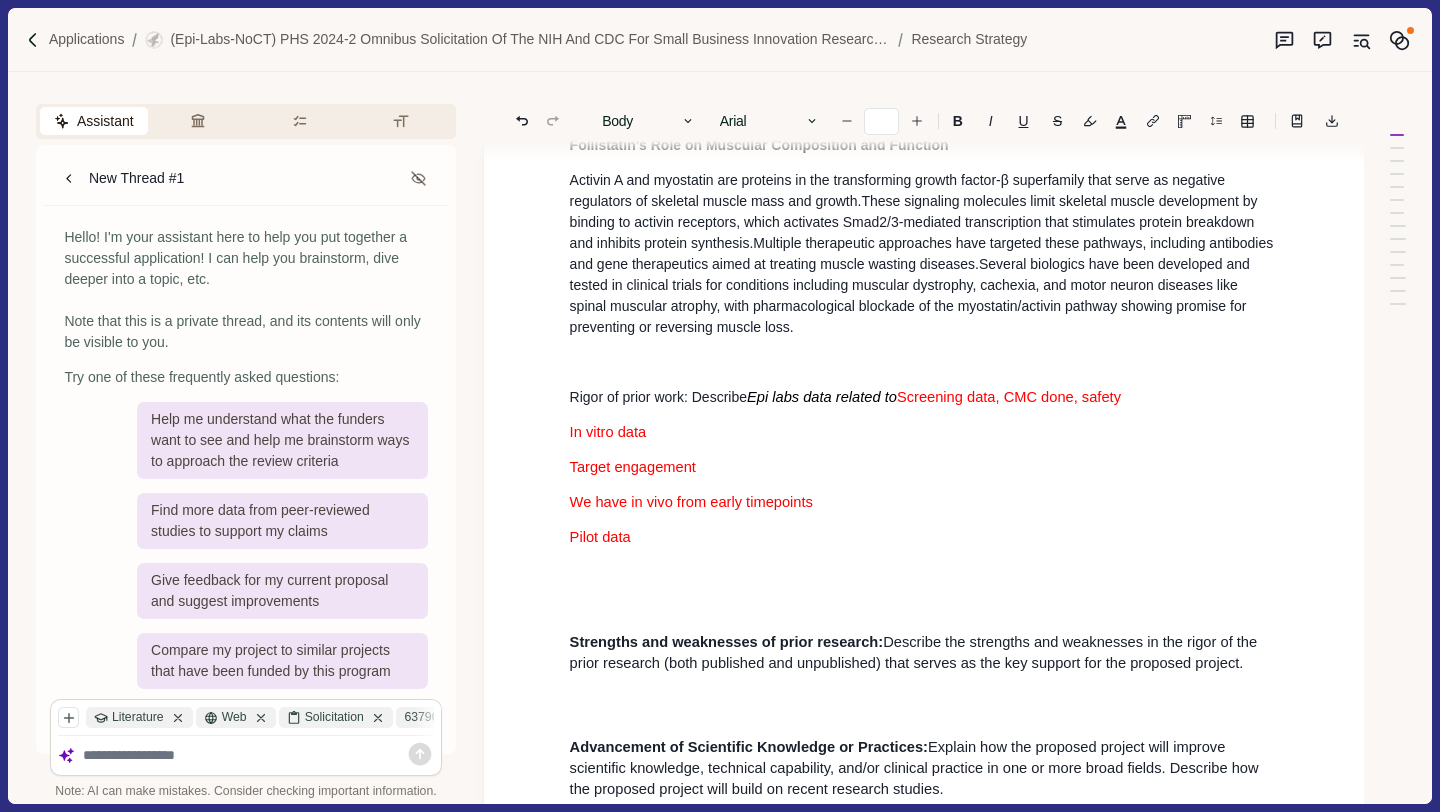 click on "Significance Importance of the problem:  Explain the importance of the problem (Neuromusular disorders sarcopenia, muscular dystrophy, spinal muscular atrophy) or critical barrier to progress that the proposed project addresses. Importance of the problem:  Neuromuscular disorders represent a significant public health challenge with substantial individual and societal burden. While individual neuromuscular disorders are considered rare diseases, collectively they affect a considerable portion of the population, with combined prevalence rates approaching those of Parkinson's disease.  The prevalence of specific neuromuscular disorders varies widely, ranging from 0.3 per 100,000 for conditions like Lambert-Eaton myasthenic syndrome to 20 per 100,000 for Charcot-Marie-Tooth disease type I. Spinal muscular atrophy (SMA), a primary focus of Epi Labs' therapeutic development Folistatins Role on Muscualr Compoistion and function.   Follistatin's Role on Muscular Composition and Function Rigor of prior work: Describe" at bounding box center (924, 2269) 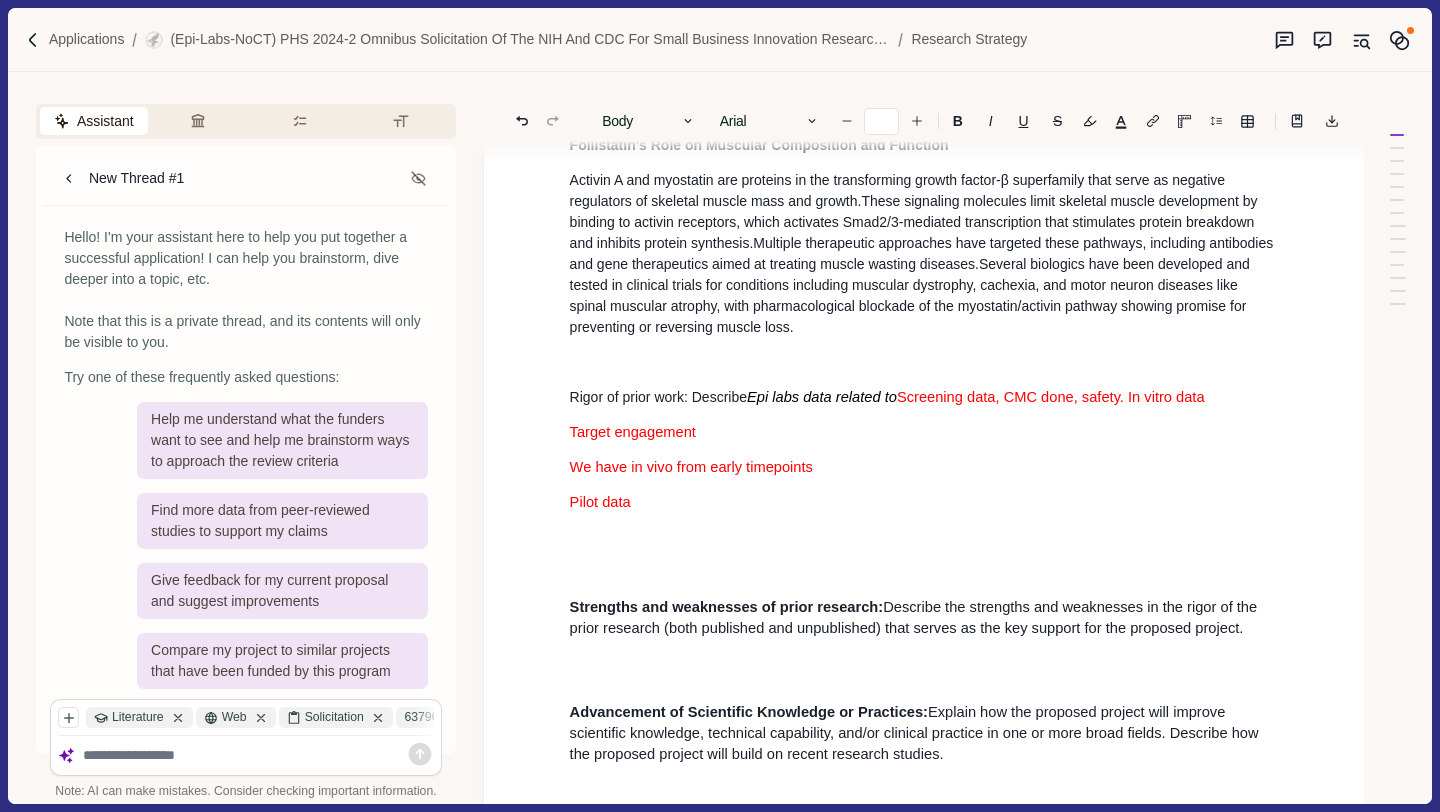click on "Target engagement" at bounding box center [633, 432] 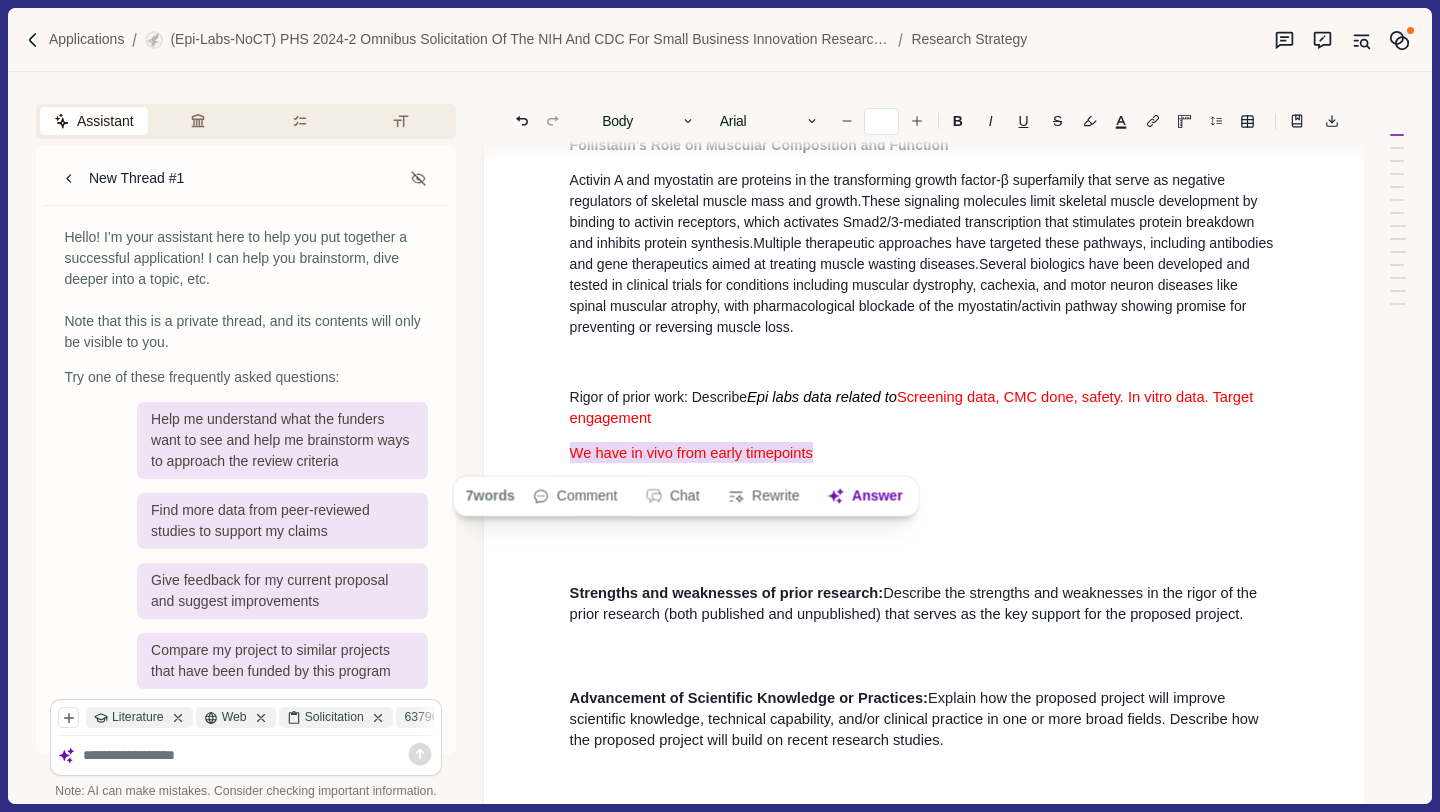 drag, startPoint x: 827, startPoint y: 462, endPoint x: 491, endPoint y: 464, distance: 336.00595 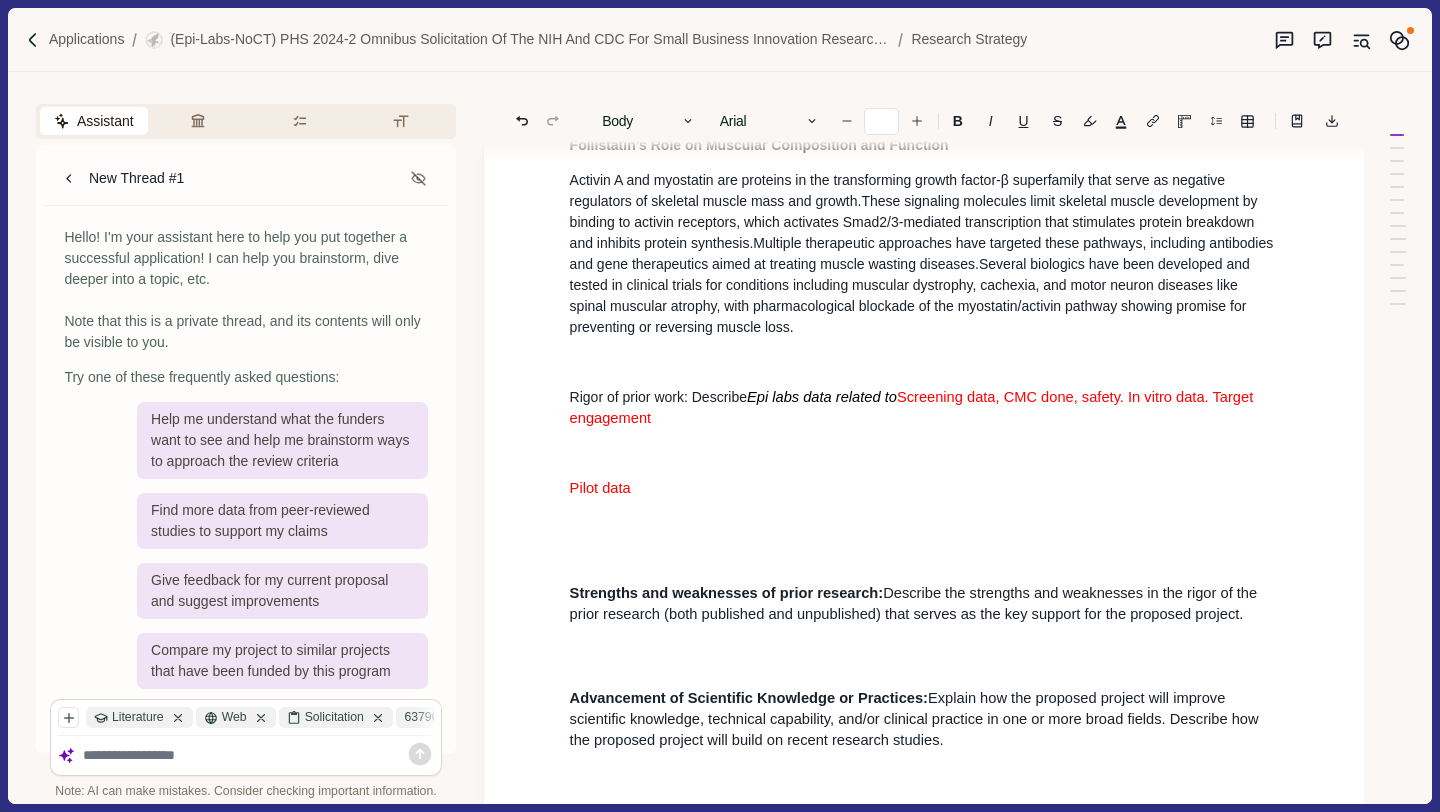 drag, startPoint x: 643, startPoint y: 493, endPoint x: 476, endPoint y: 493, distance: 167 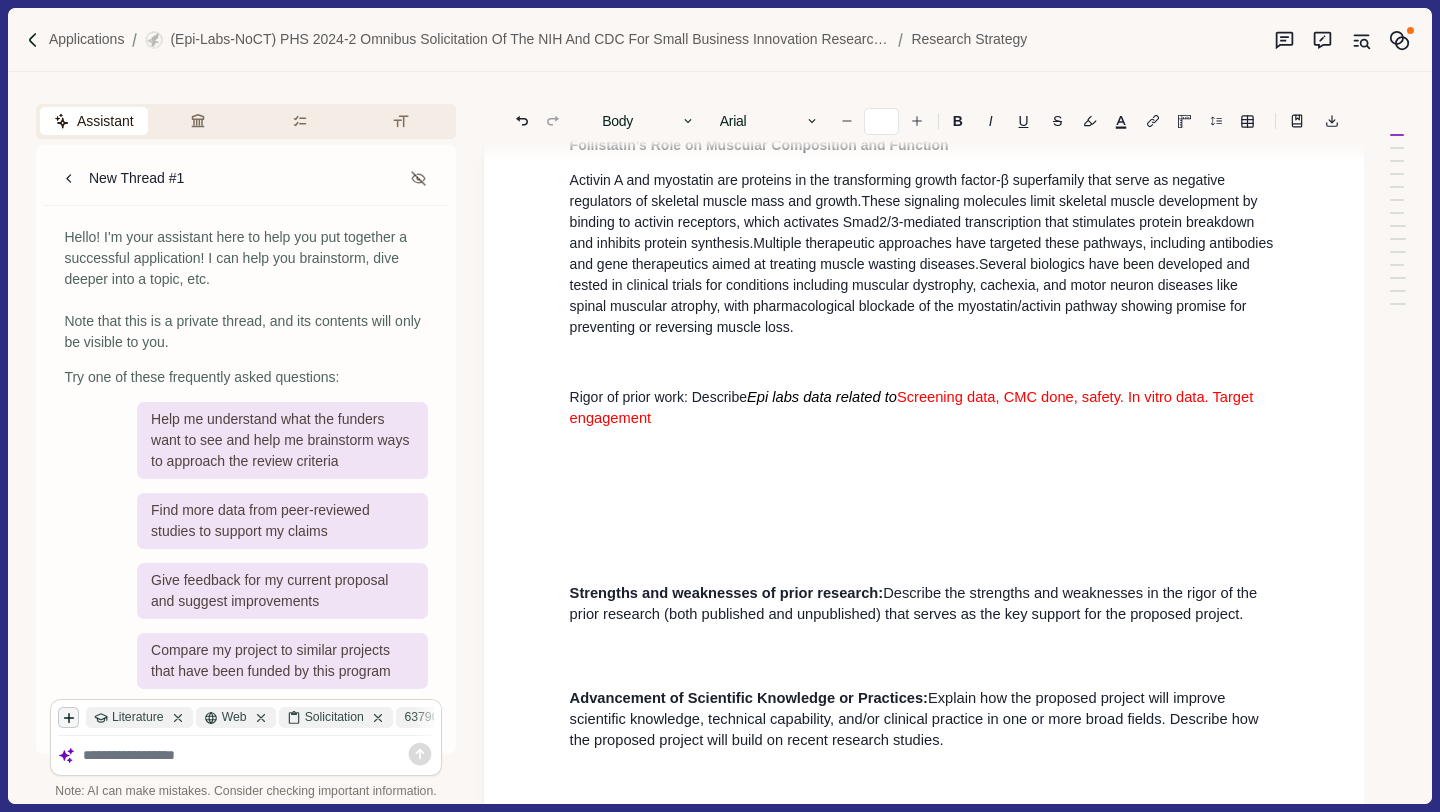 click 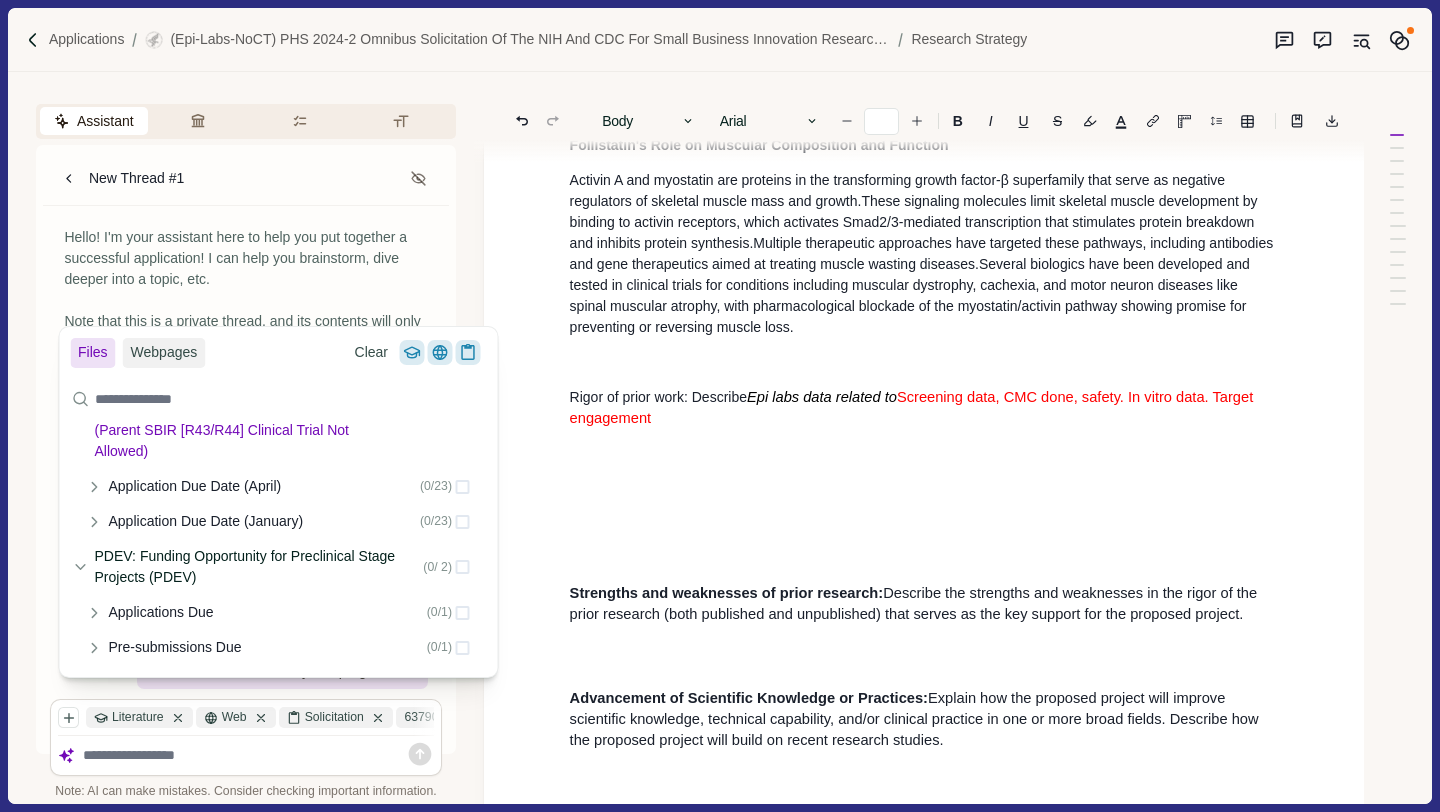 scroll, scrollTop: 0, scrollLeft: 0, axis: both 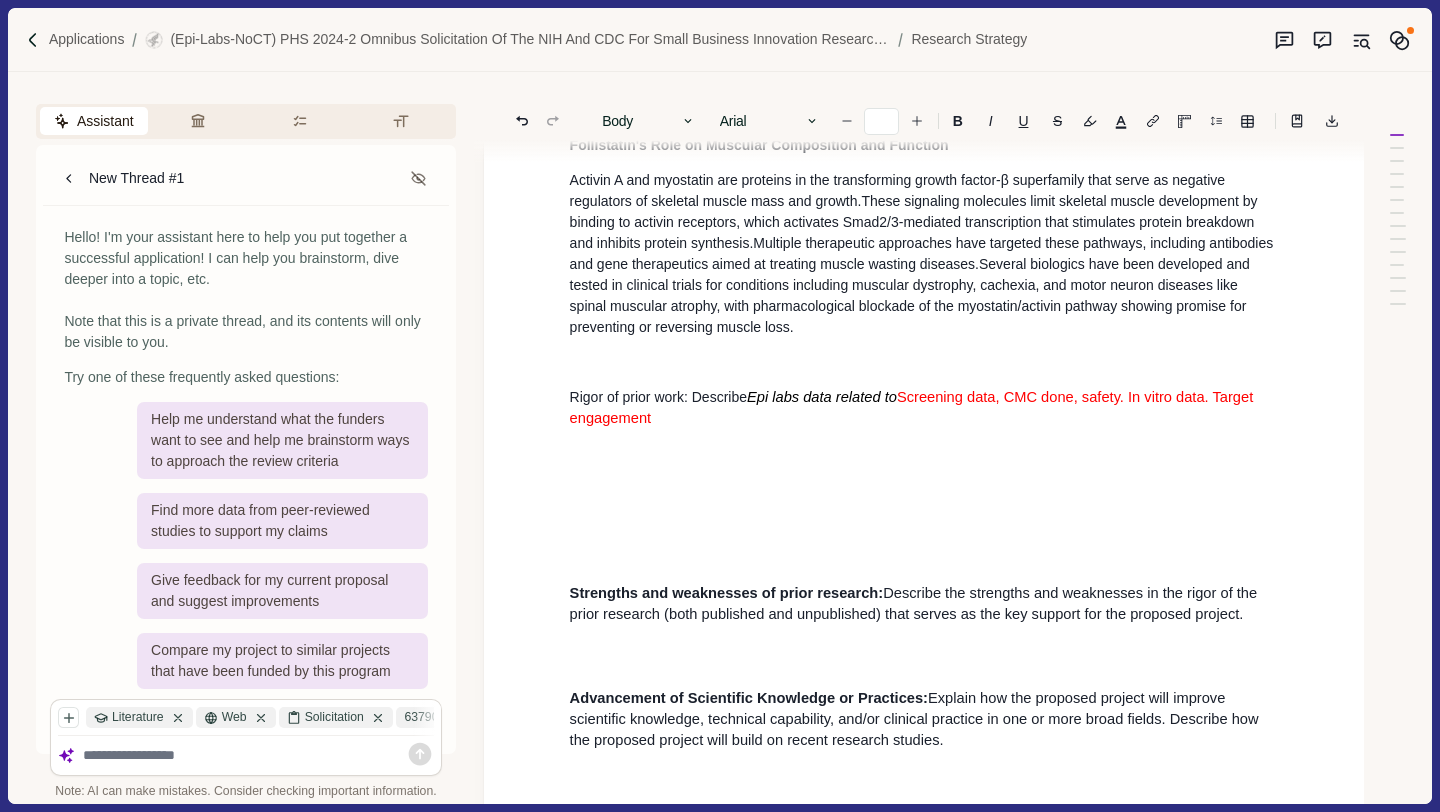 click on "Rigor of prior work: Describe  Epi labs data related to  Screening data, CMC done, safety. In vitro data. Target engagement" at bounding box center [924, 408] 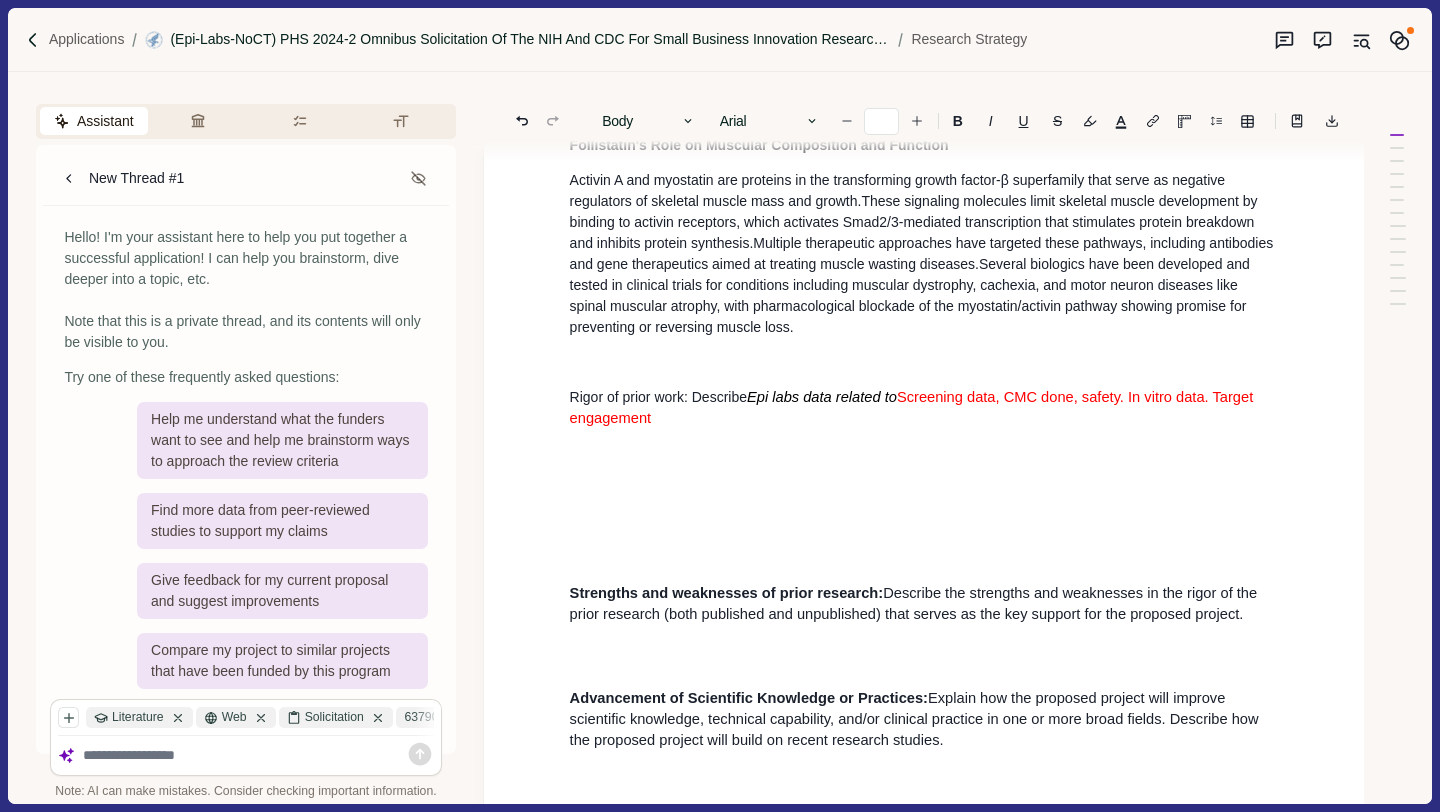 click on "(Epi-Labs-noCT) PHS 2024-2 Omnibus Solicitation of the NIH and CDC for Small Business Innovation Research Grant Applications (Parent SBIR [R43/R44] Clinical Trial Not Allowed)" at bounding box center [530, 39] 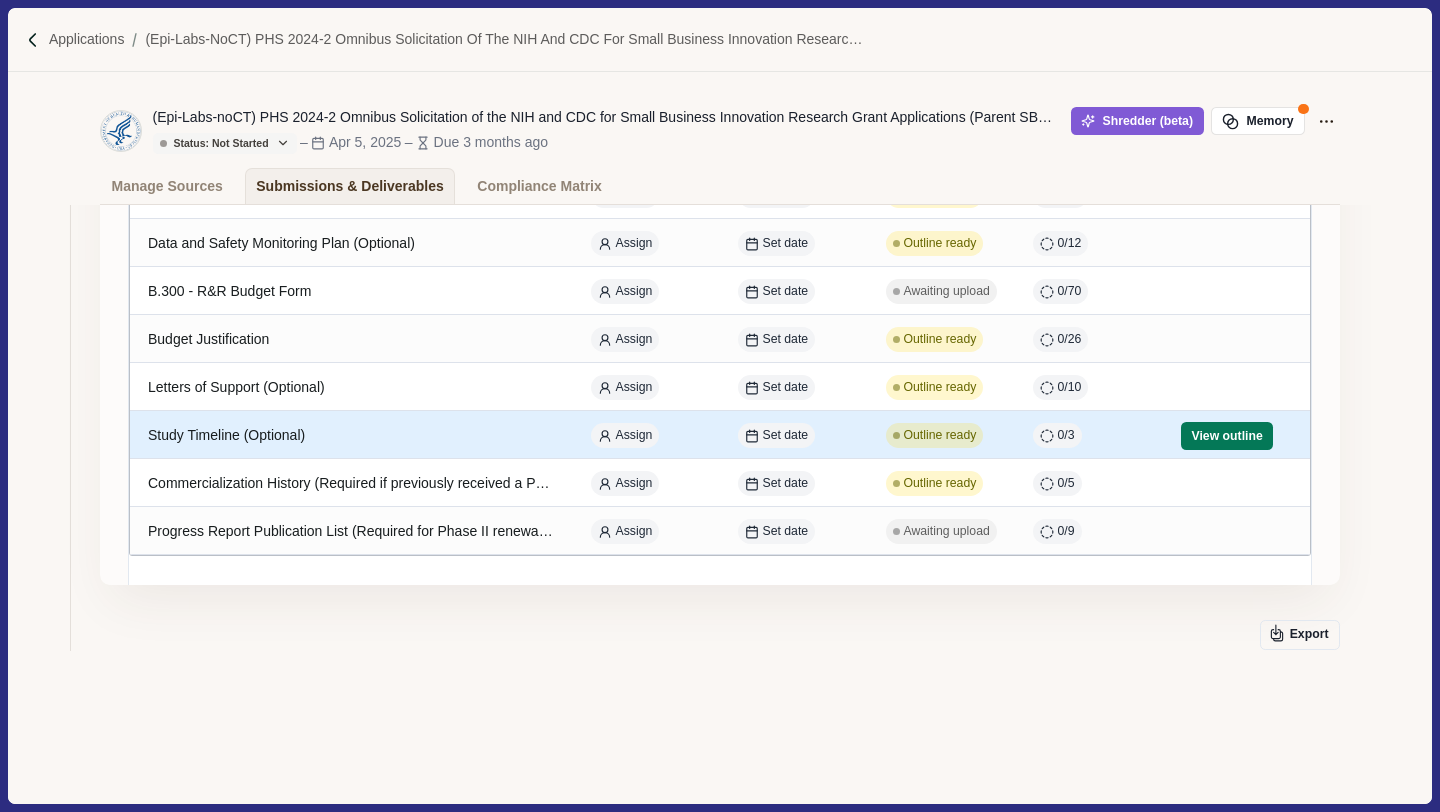 scroll, scrollTop: 0, scrollLeft: 0, axis: both 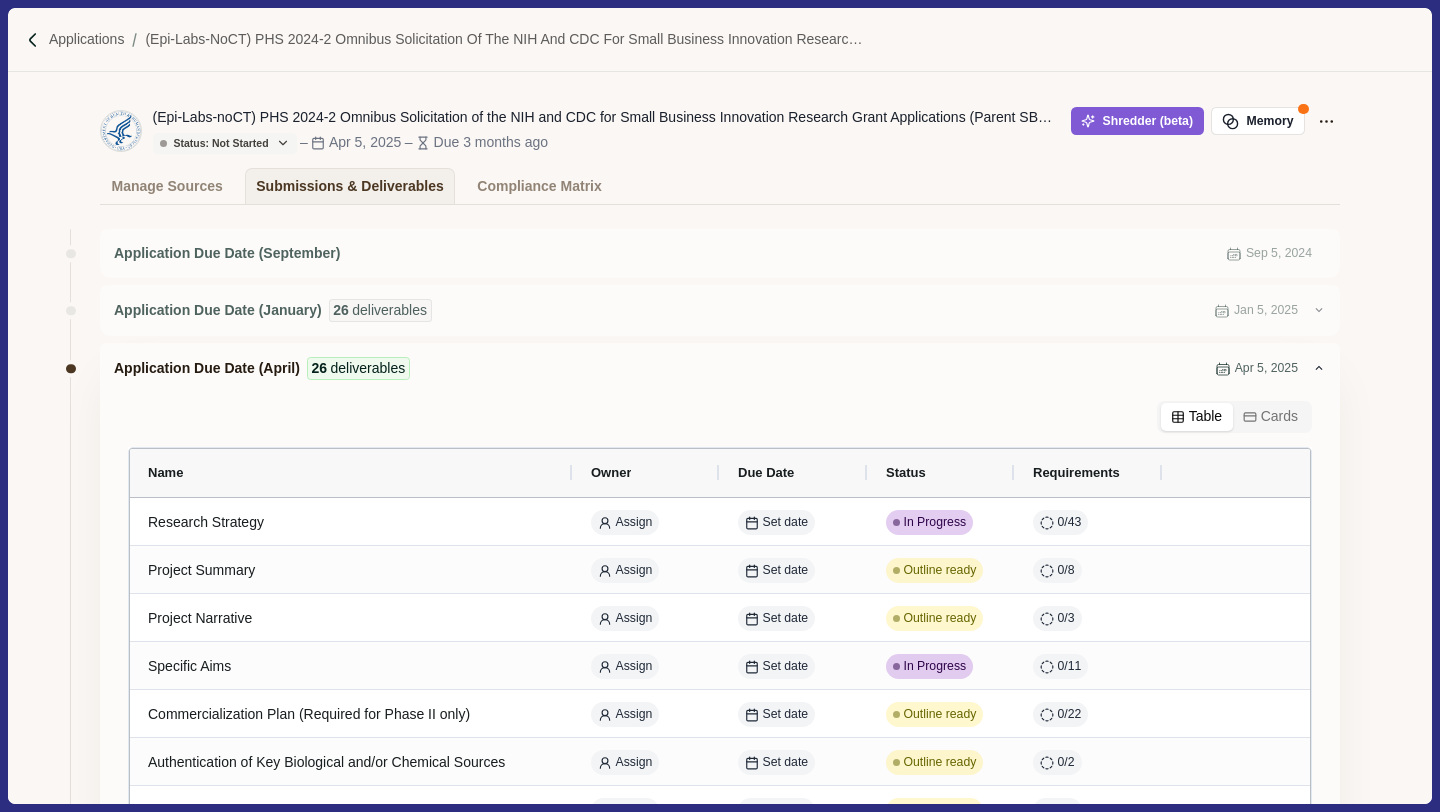click on "Application Due Date (September) Sep 5, 2024 Application Due Date (January) 26 deliverables Jan 5, 2025 Application Due Date (April) 26 deliverables Apr 5, 2025 Table Cards Name Owner Due Date Status Requirements Research Strategy Assign Set date In Progress 0 / 43 Continue Project Summary Assign Set date Outline ready 0 / 8 View outline Project Narrative Assign Set date Outline ready 0 / 3 View outline Specific Aims Assign Set date In Progress 0 / 11 Continue Commercialization Plan (Required for Phase II only) Assign Set date Outline ready 0 / 22 View outline Authentication of Key Biological and/or Chemical Sources Assign Set date Outline ready 0 / 2 View outline Resource Sharing Plan Assign Set date Outline ready 0 / 2 View outline Introduction to the Revised Proposal Assign 0 / 7 0" at bounding box center [719, 1100] 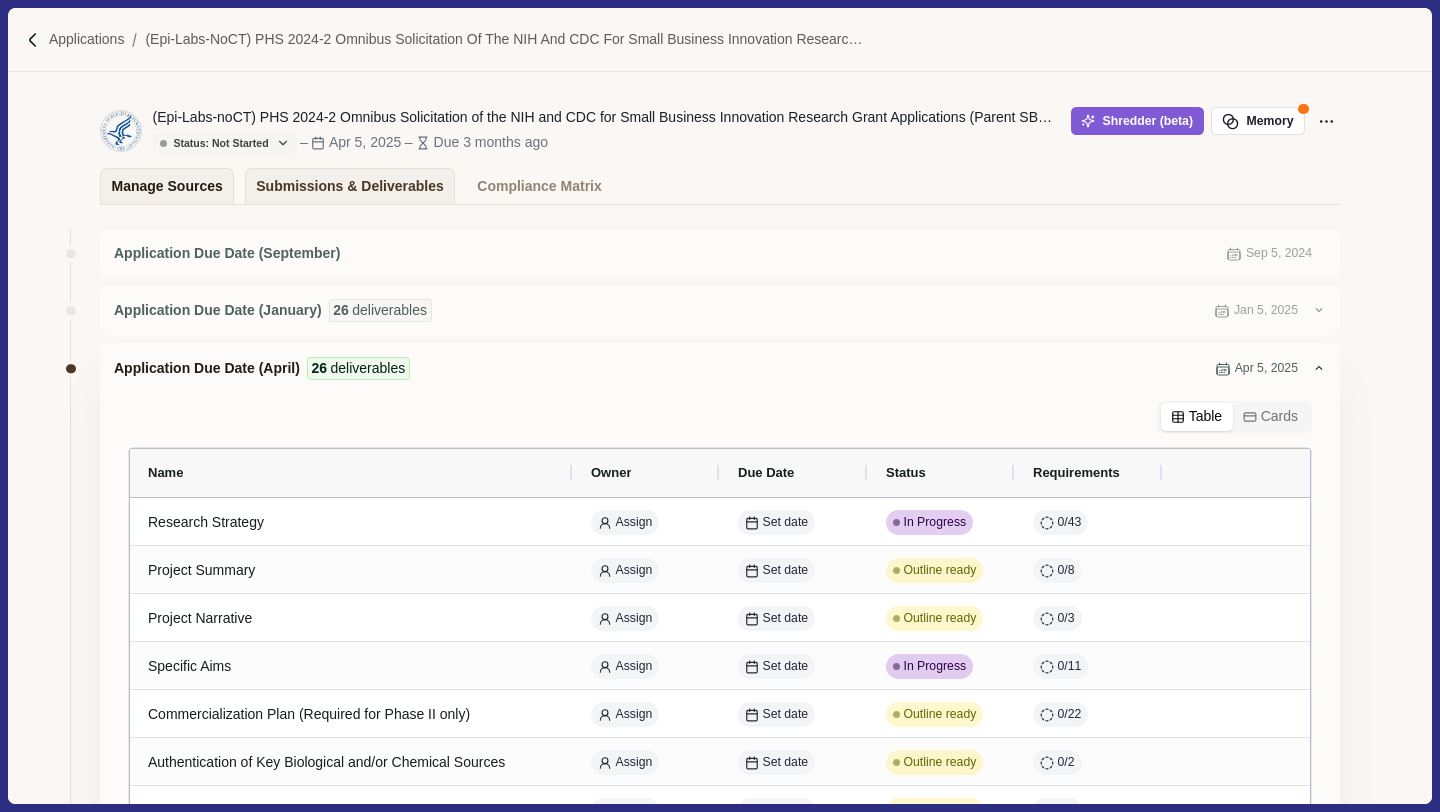 click on "Manage Sources" at bounding box center [167, 186] 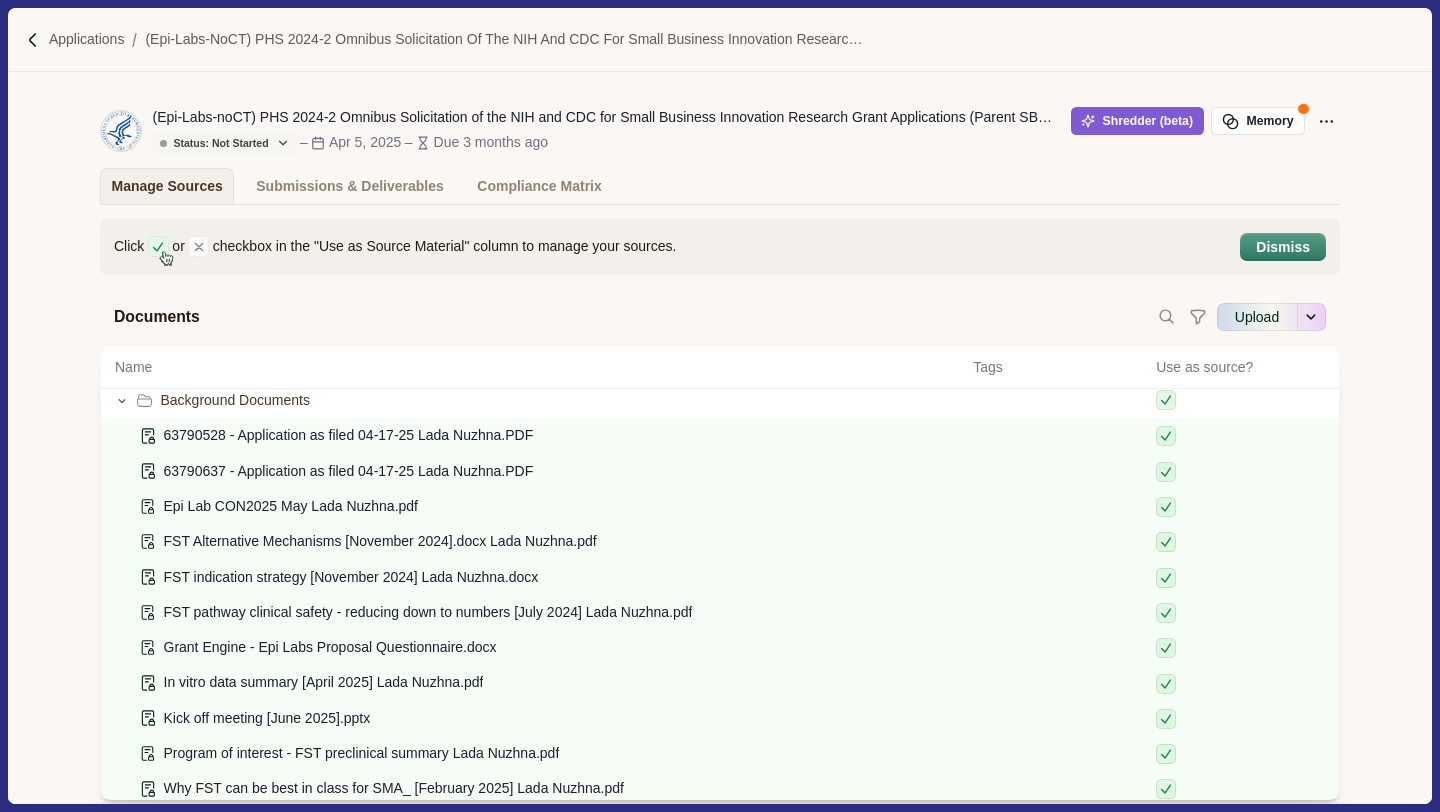 scroll, scrollTop: 267, scrollLeft: 0, axis: vertical 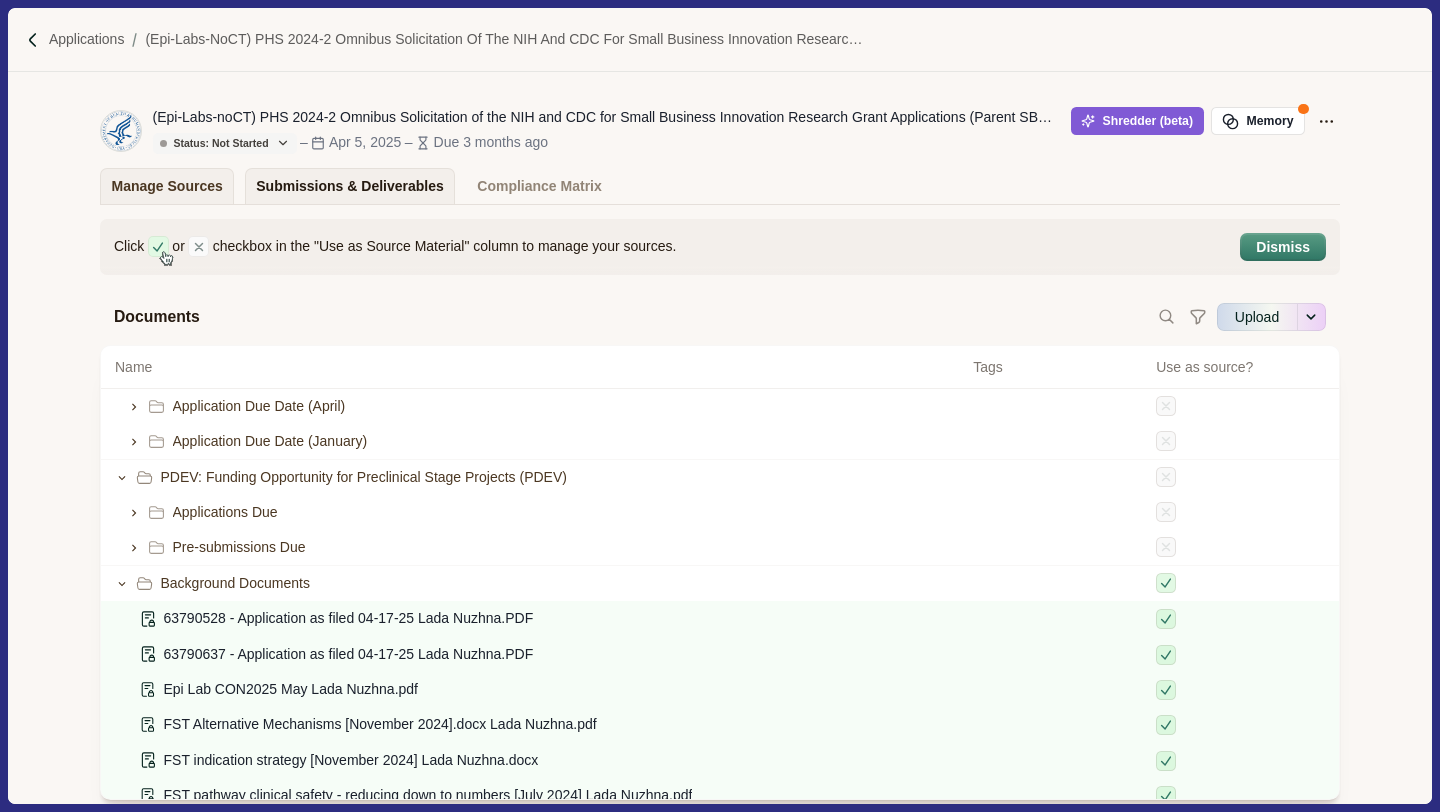 click on "Submissions & Deliverables" at bounding box center (350, 186) 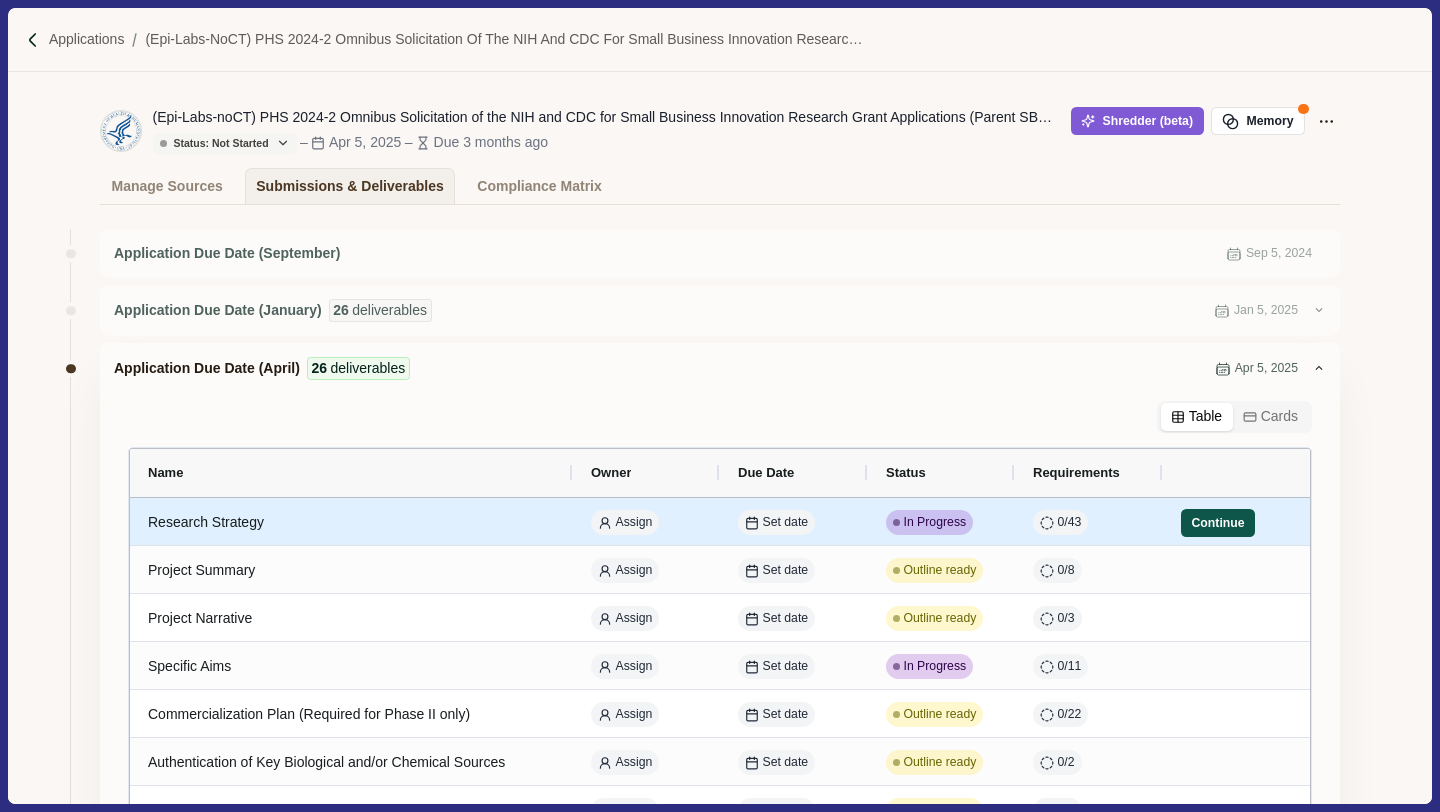 click on "Continue" at bounding box center [1218, 523] 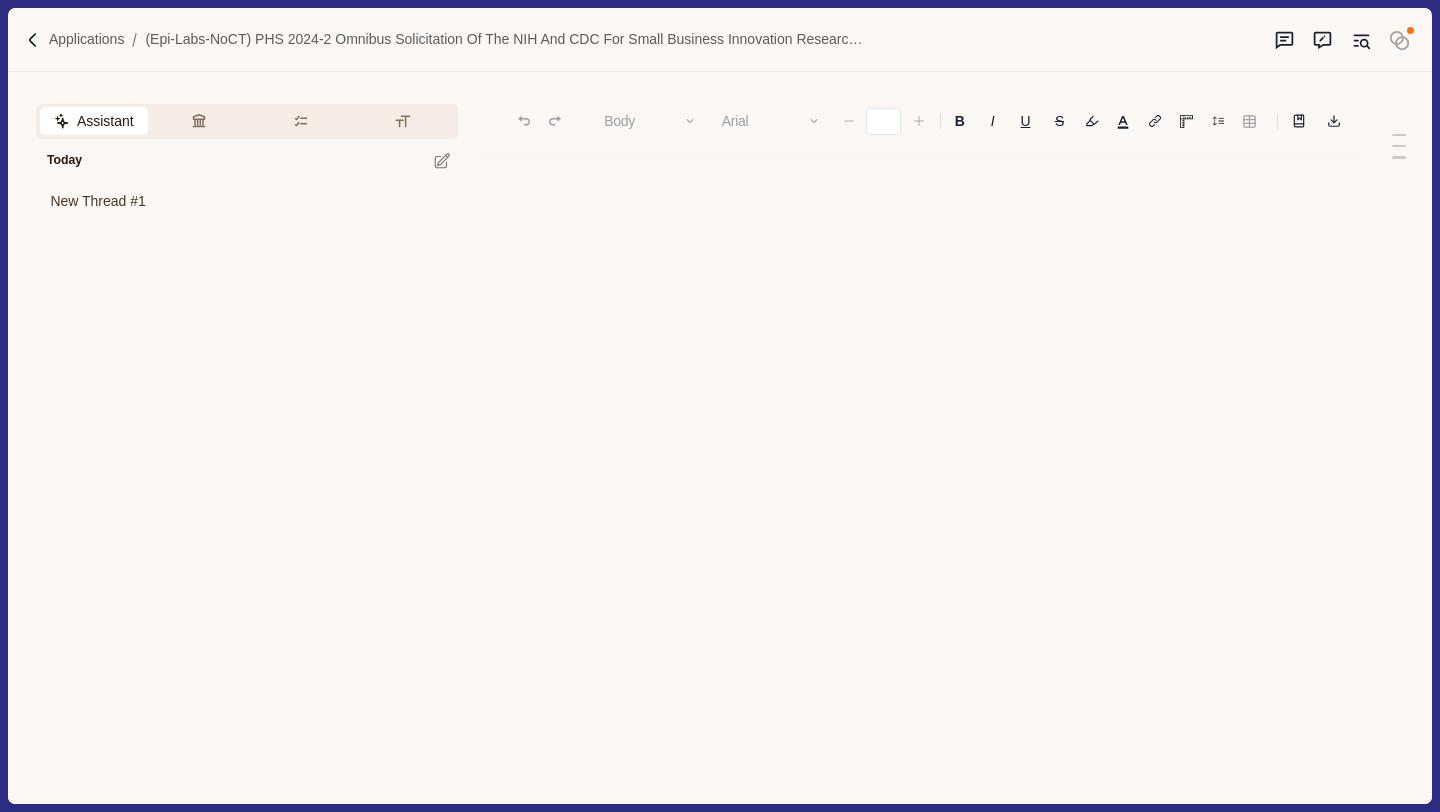 type on "**" 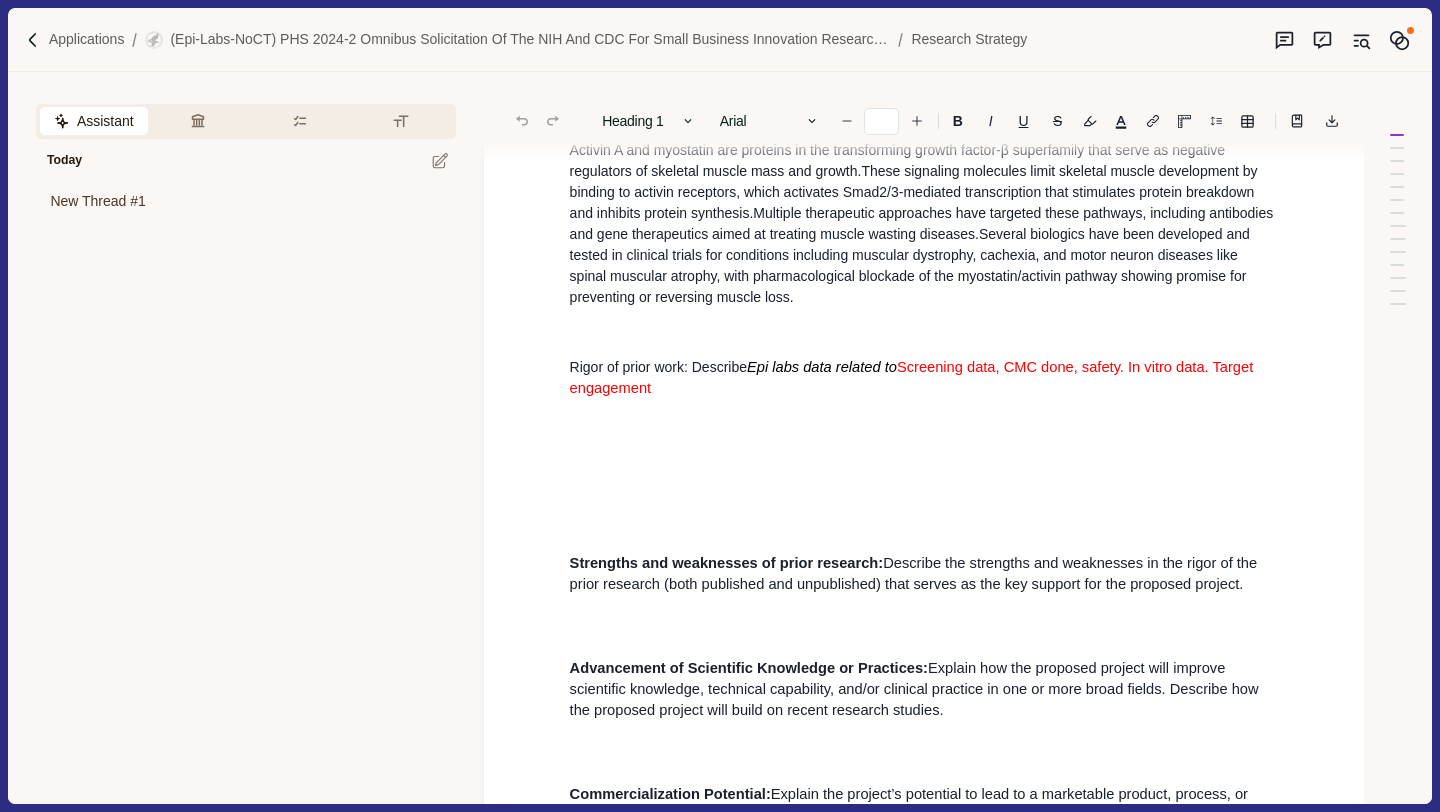 scroll, scrollTop: 880, scrollLeft: 0, axis: vertical 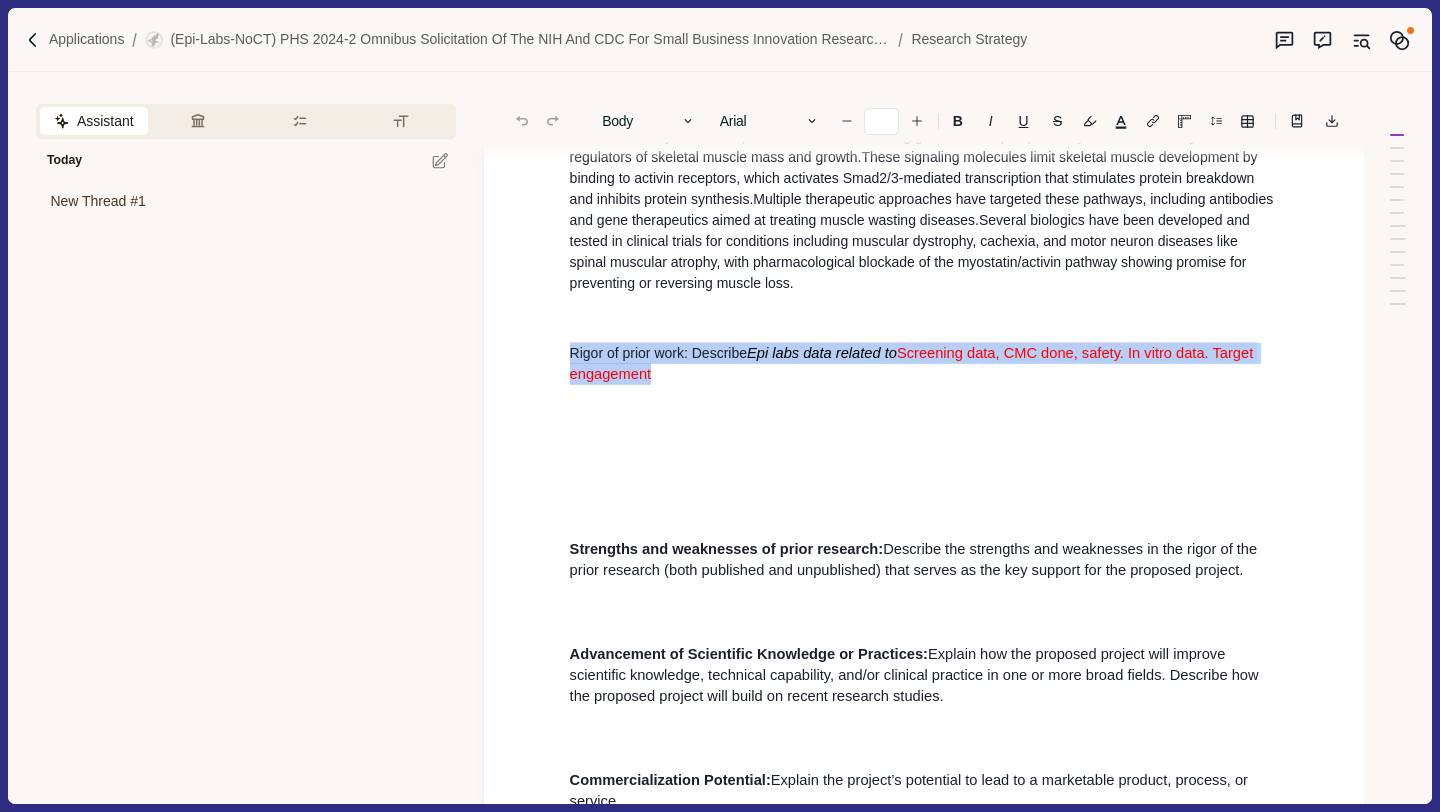 drag, startPoint x: 703, startPoint y: 375, endPoint x: 561, endPoint y: 354, distance: 143.54442 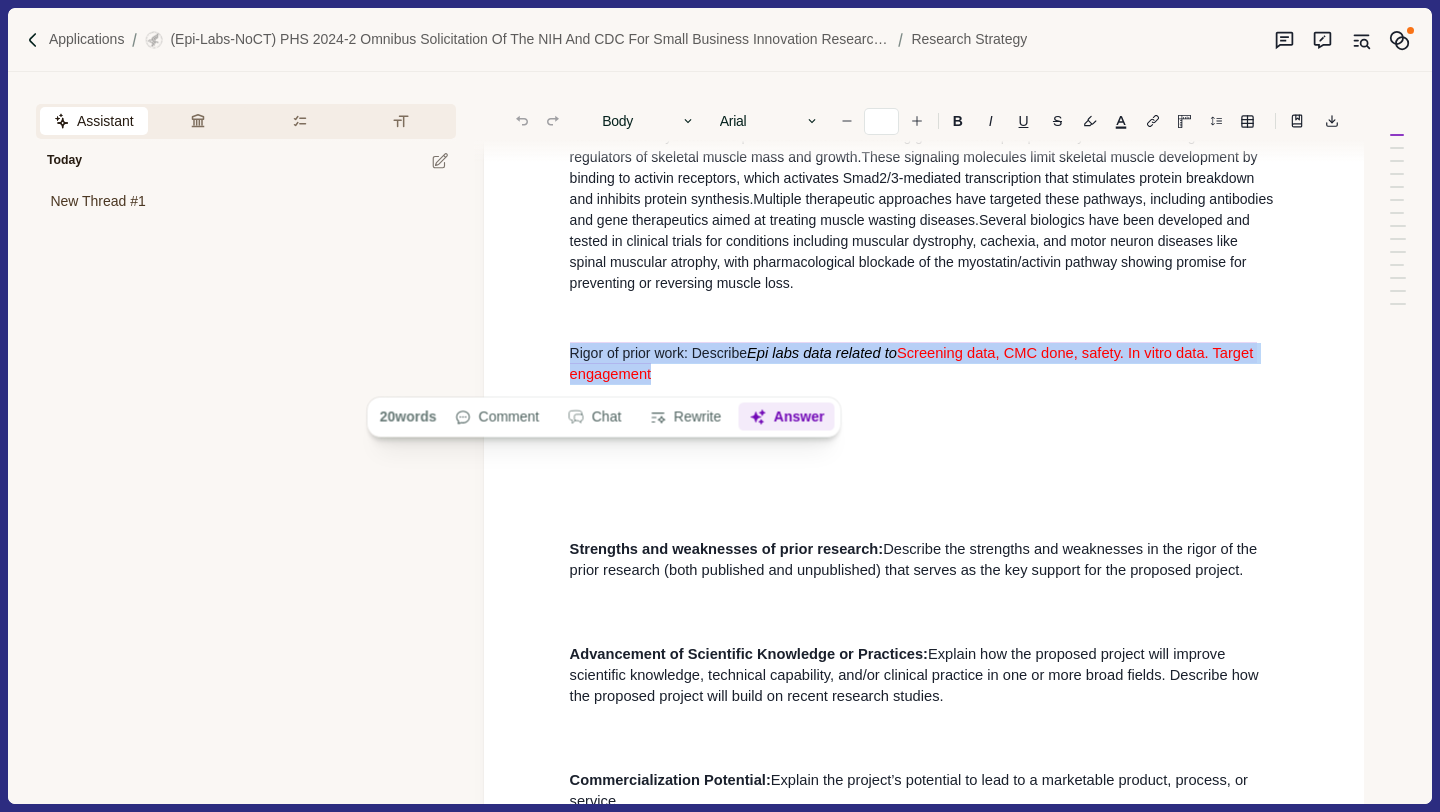 click on "Answer" at bounding box center (786, 417) 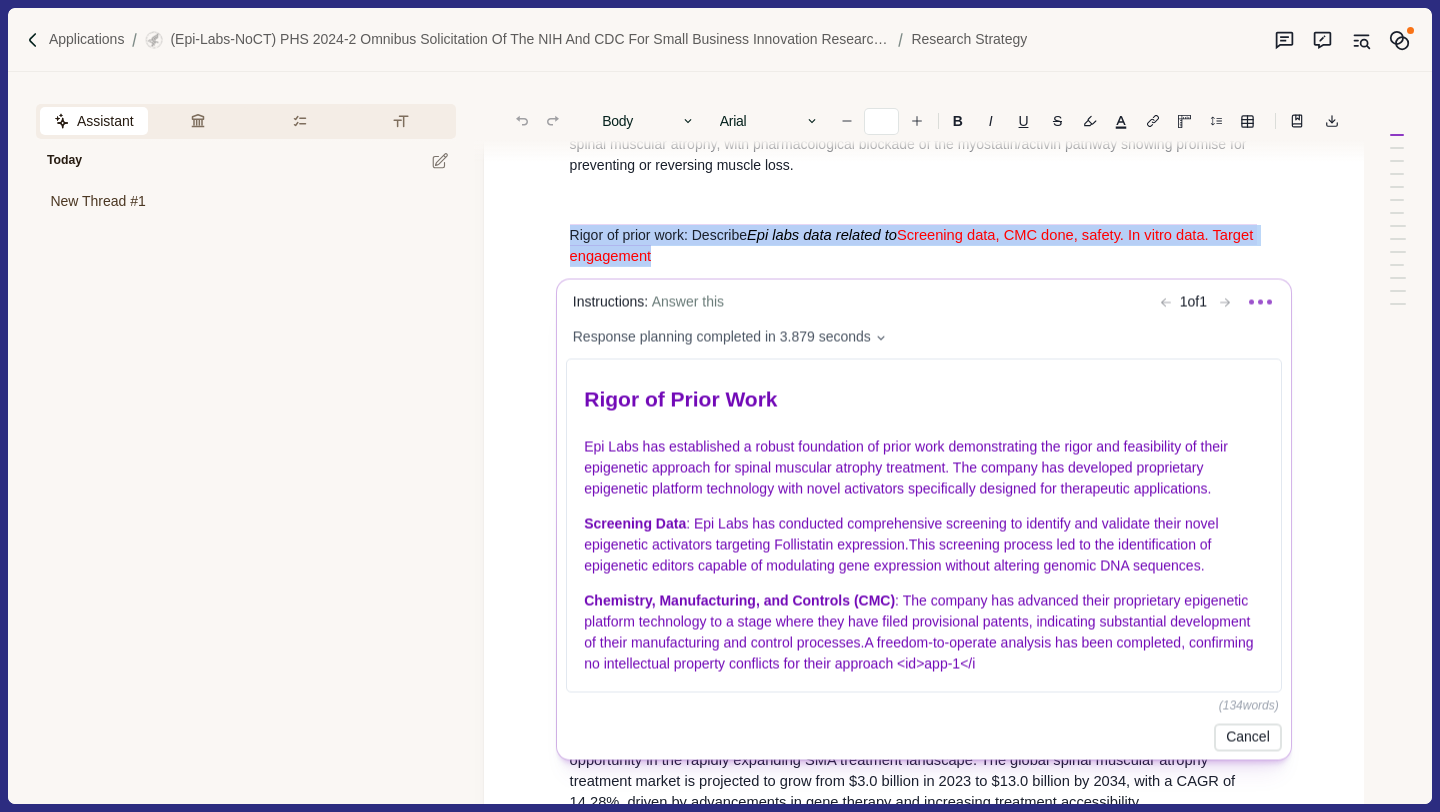 scroll, scrollTop: 1000, scrollLeft: 0, axis: vertical 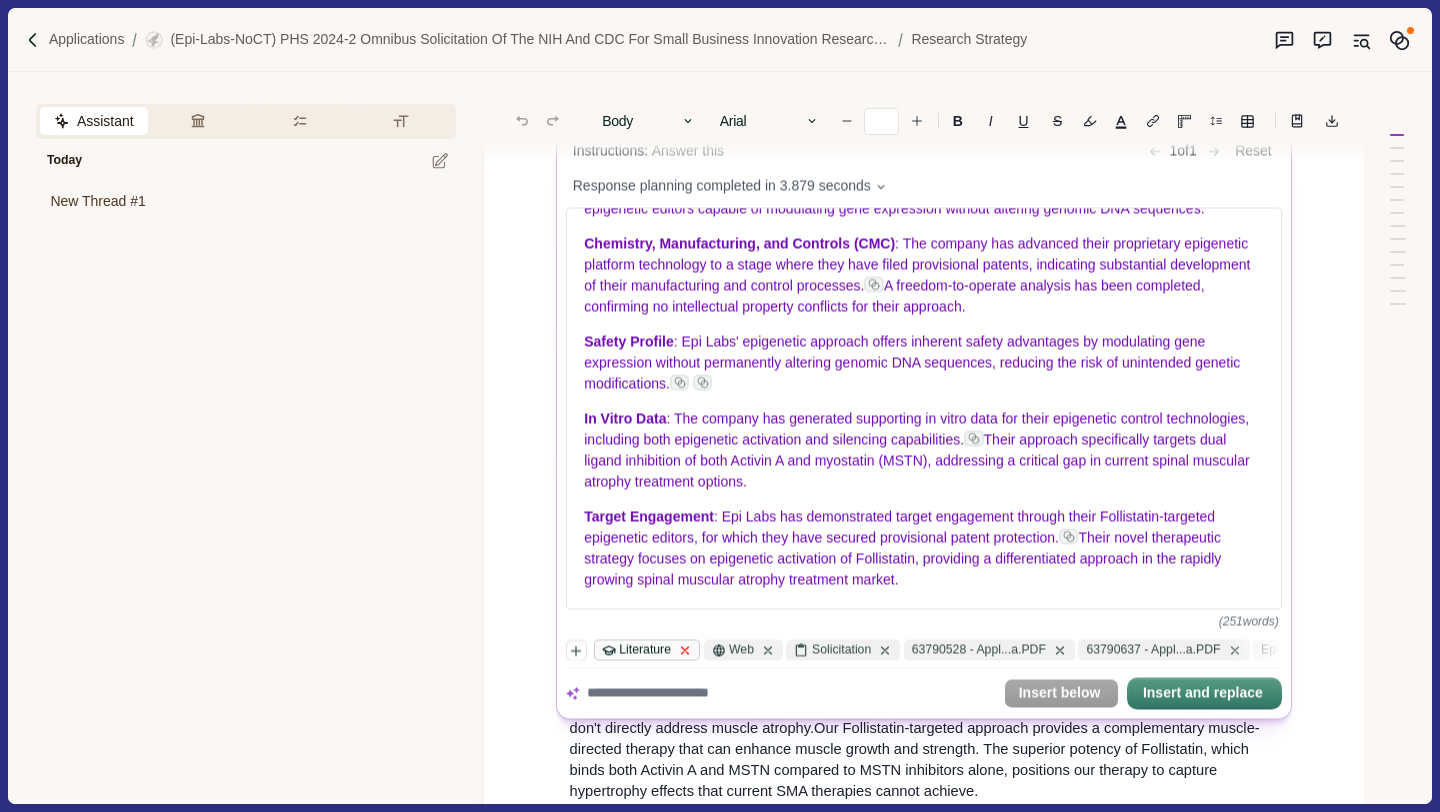 click 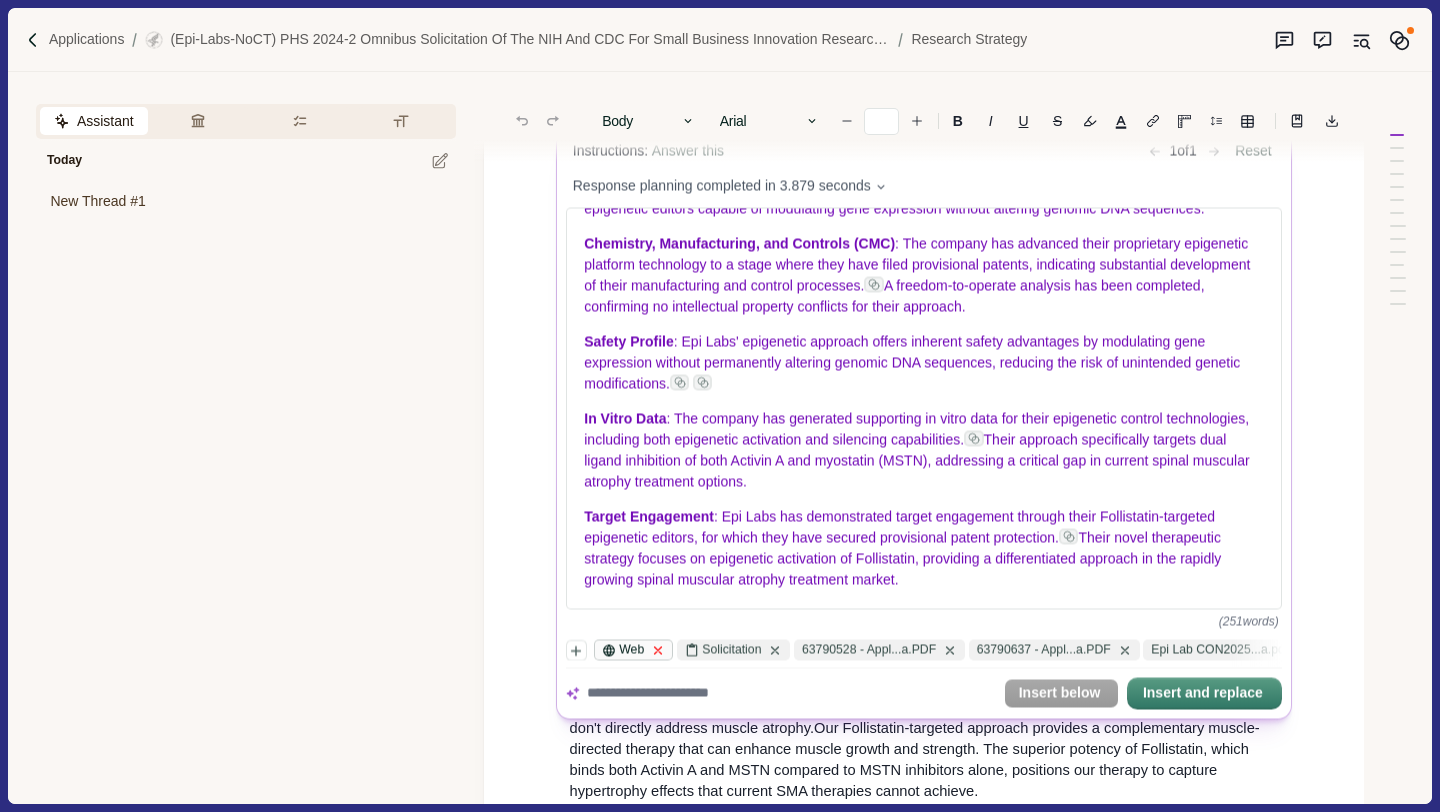 click 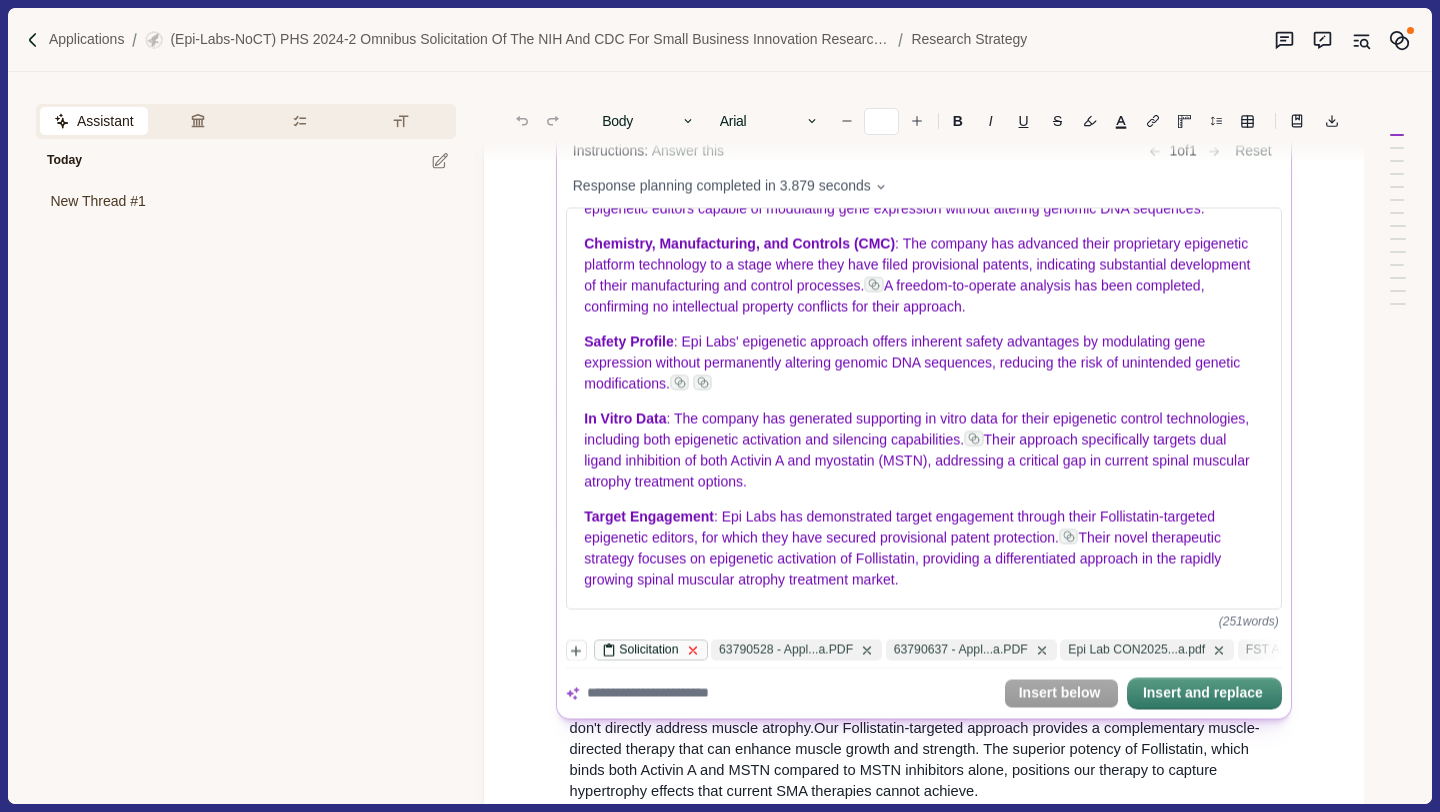 click 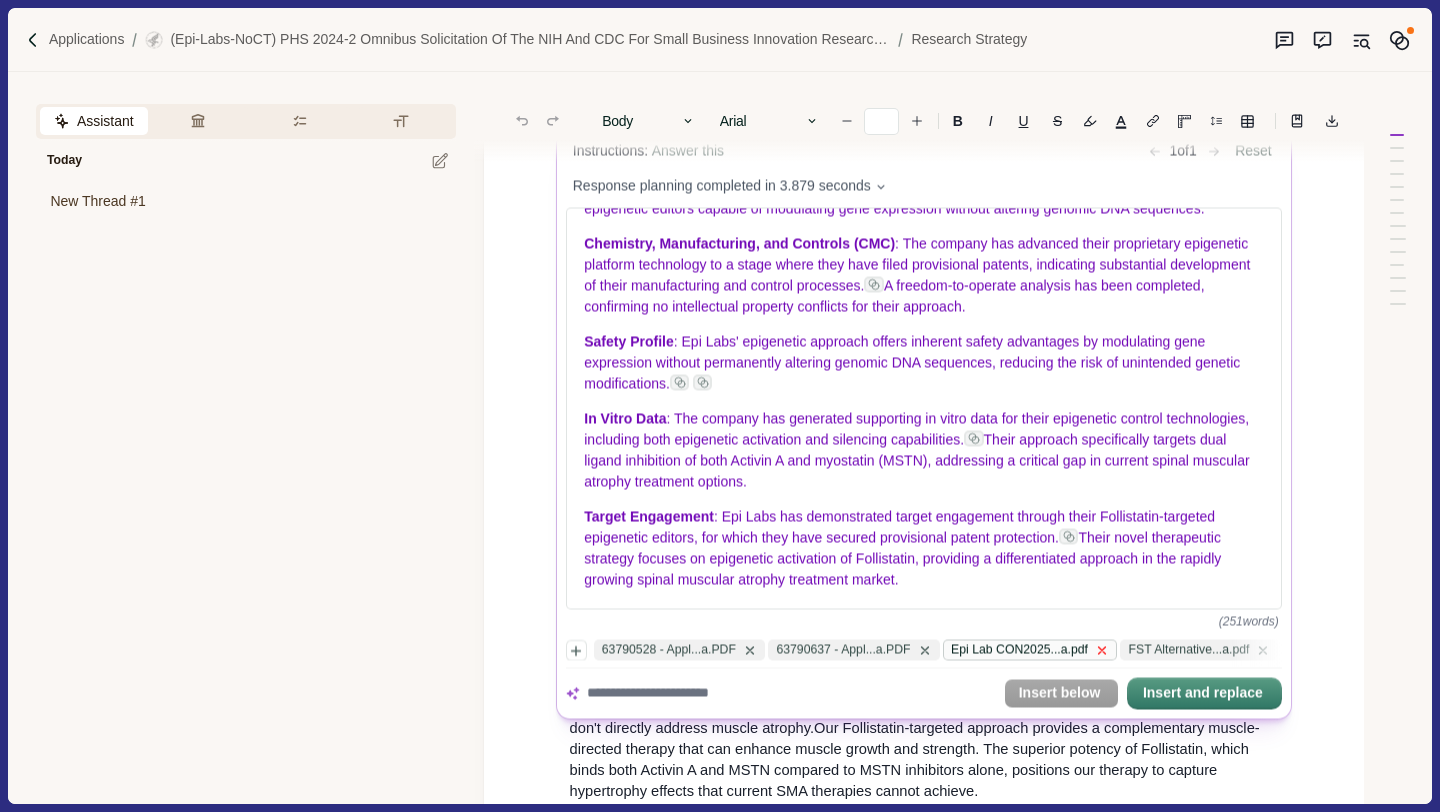 click 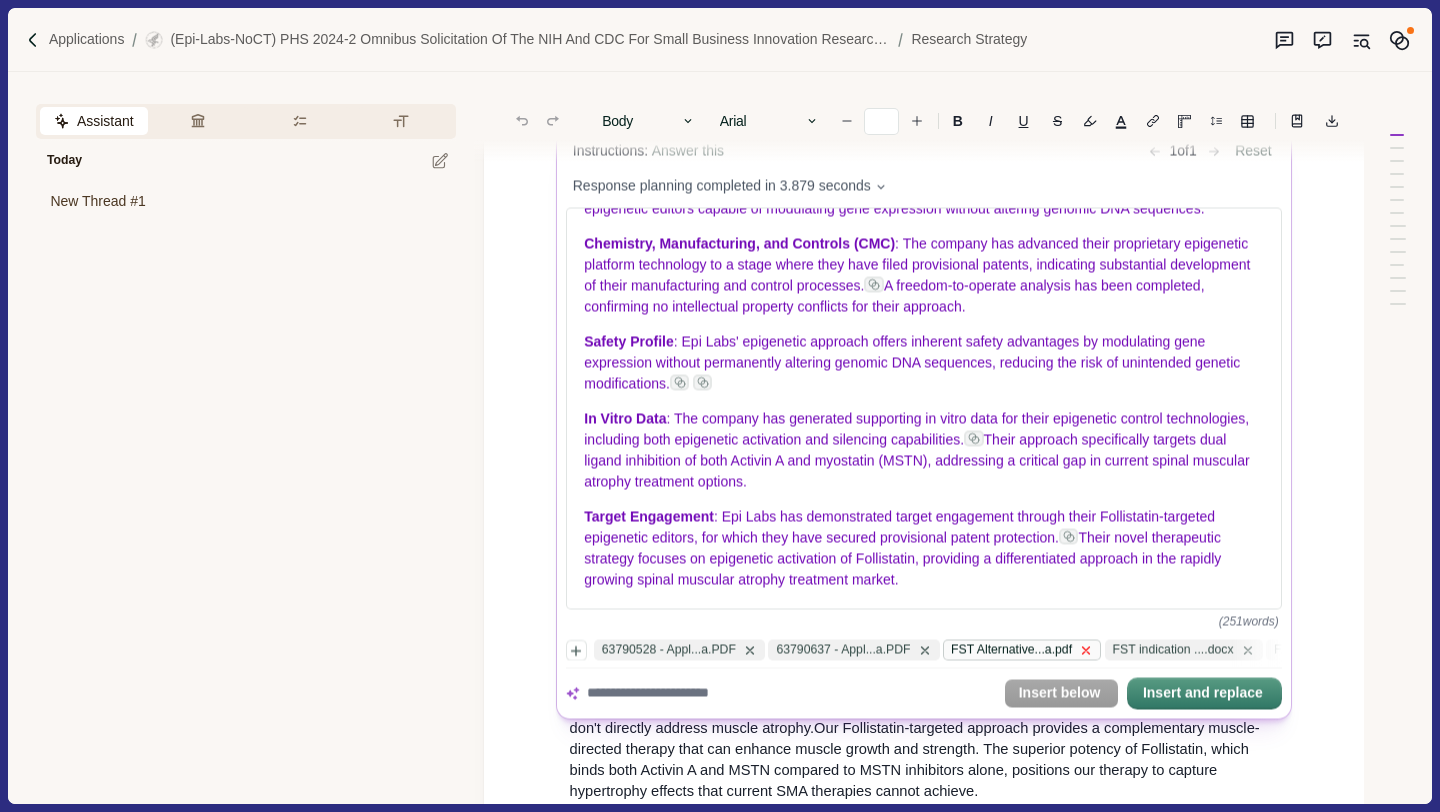 click 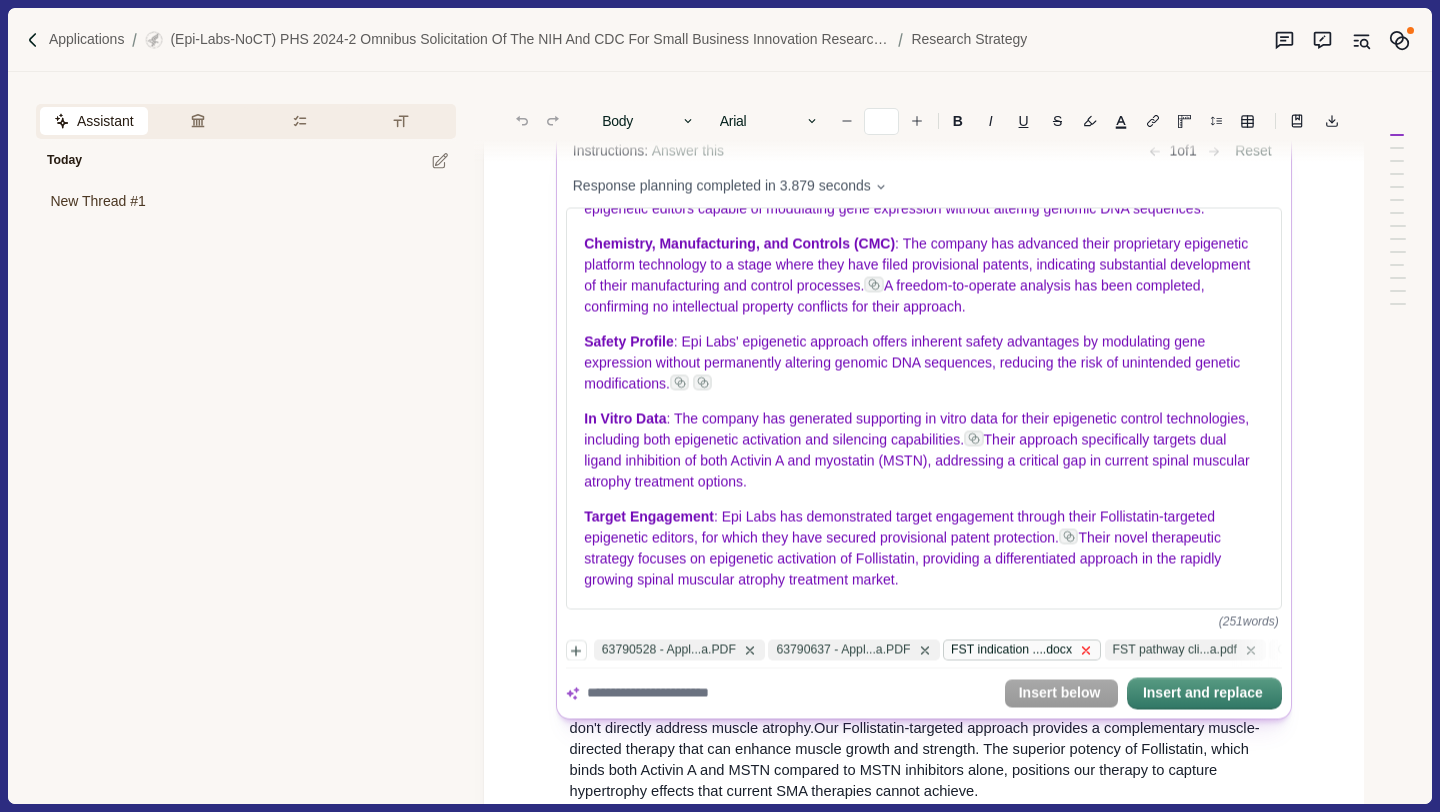 click 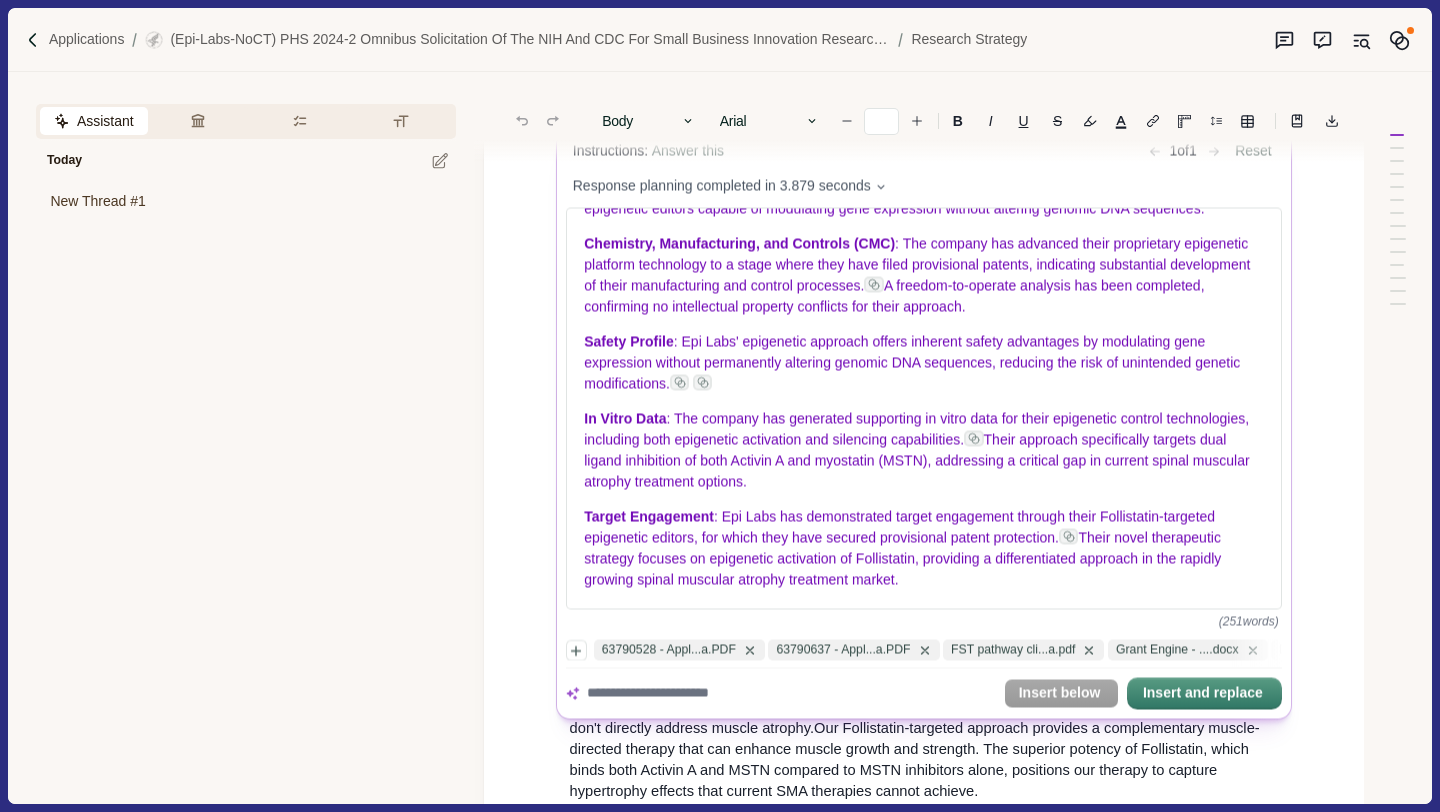 click 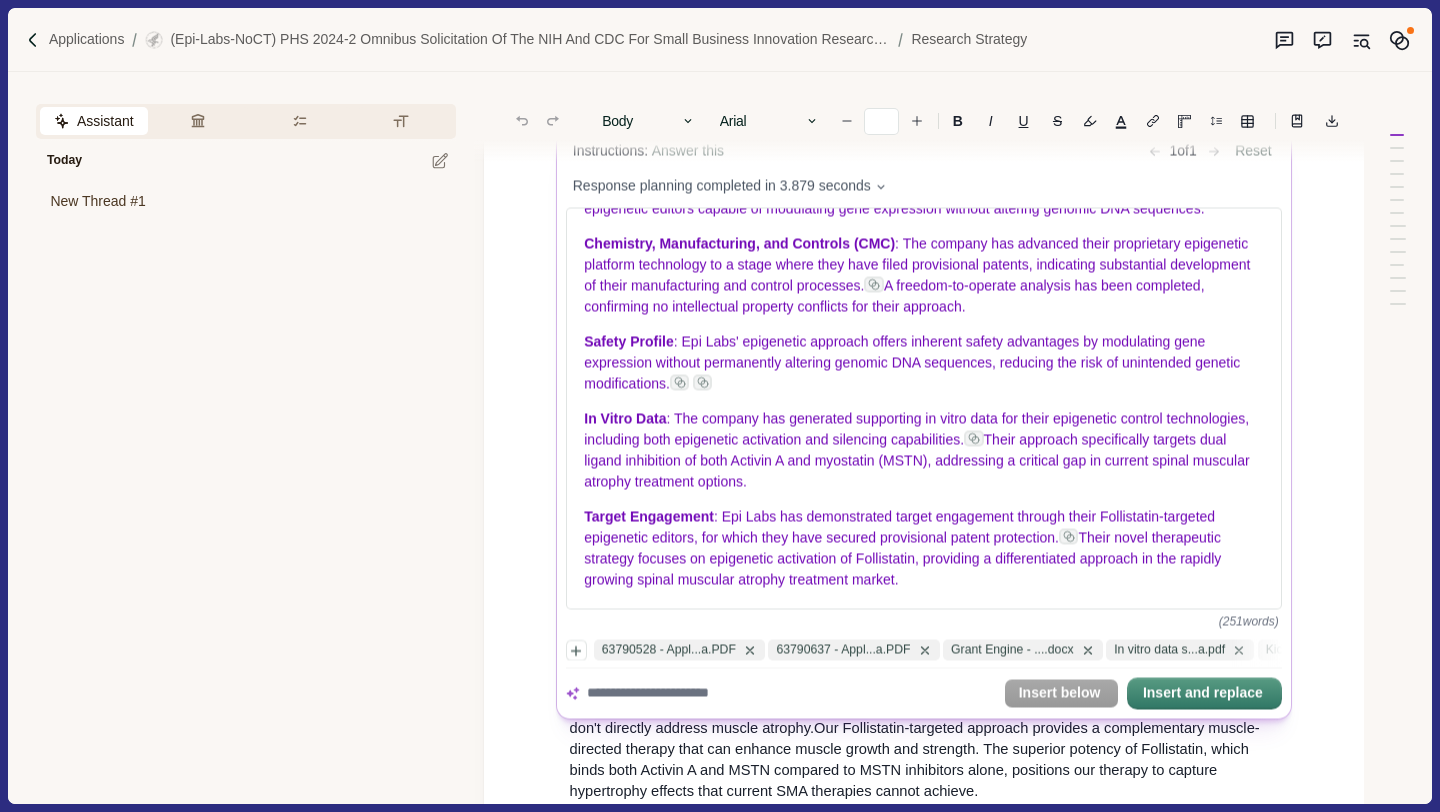 click 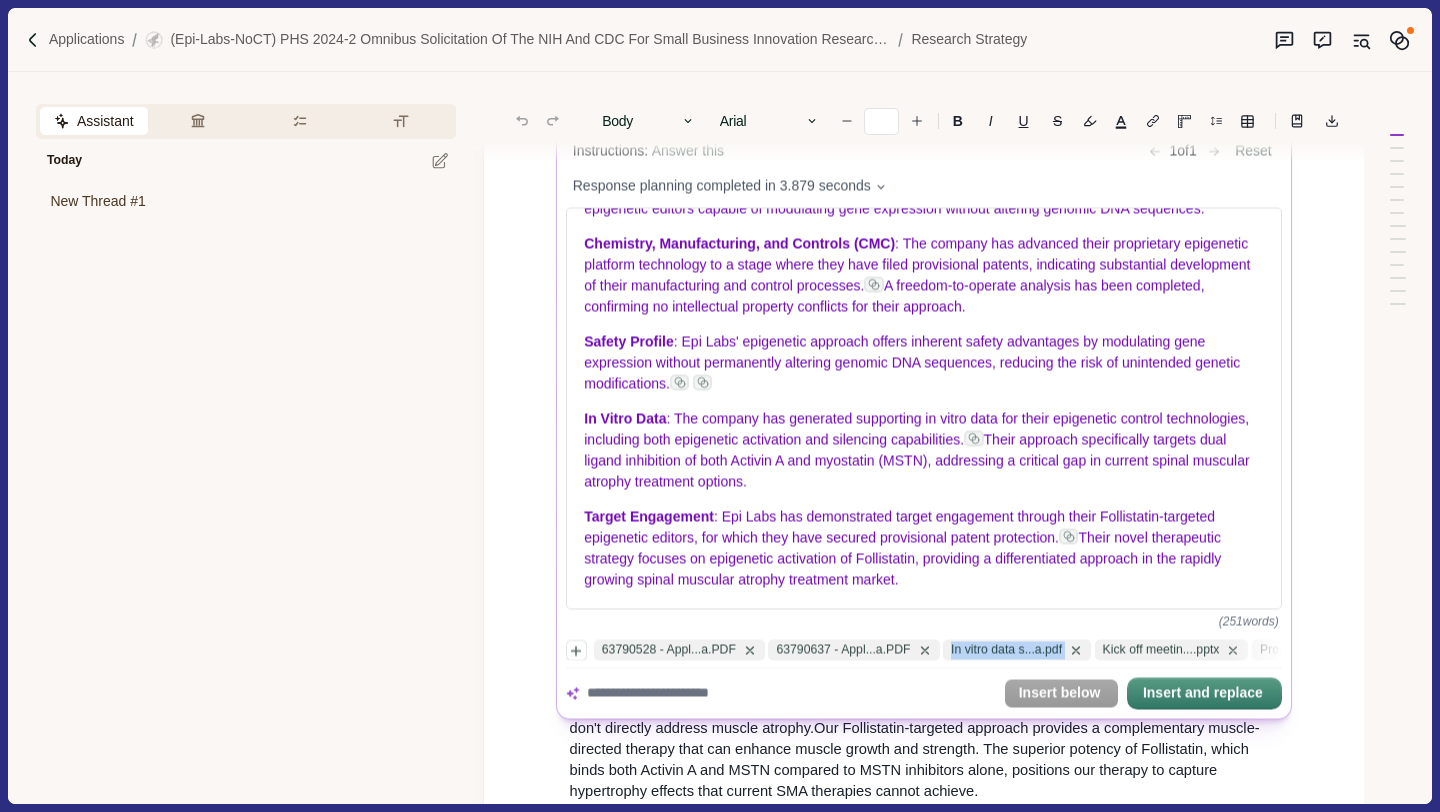 click on "In vitro data s...a.pdf" at bounding box center (1017, 650) 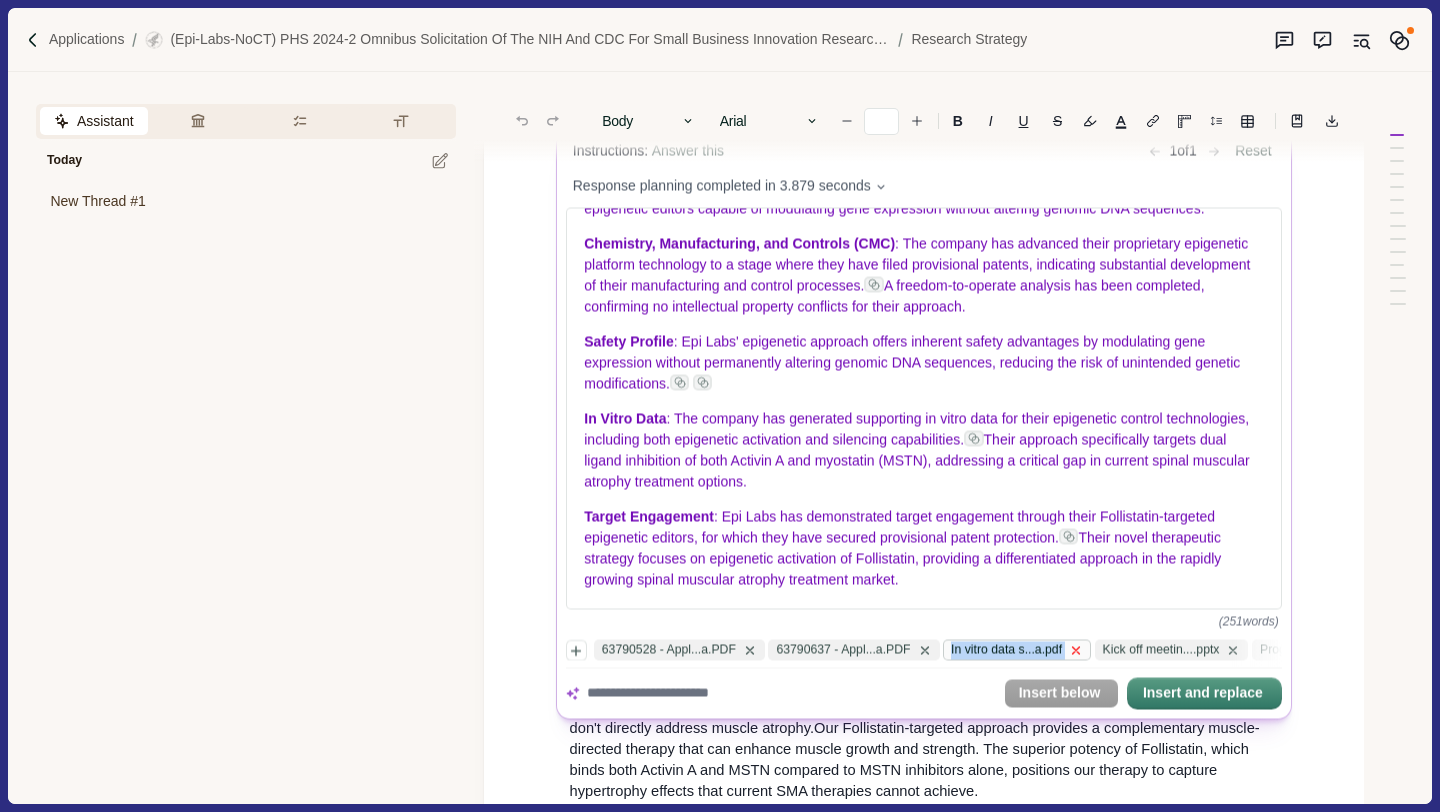click 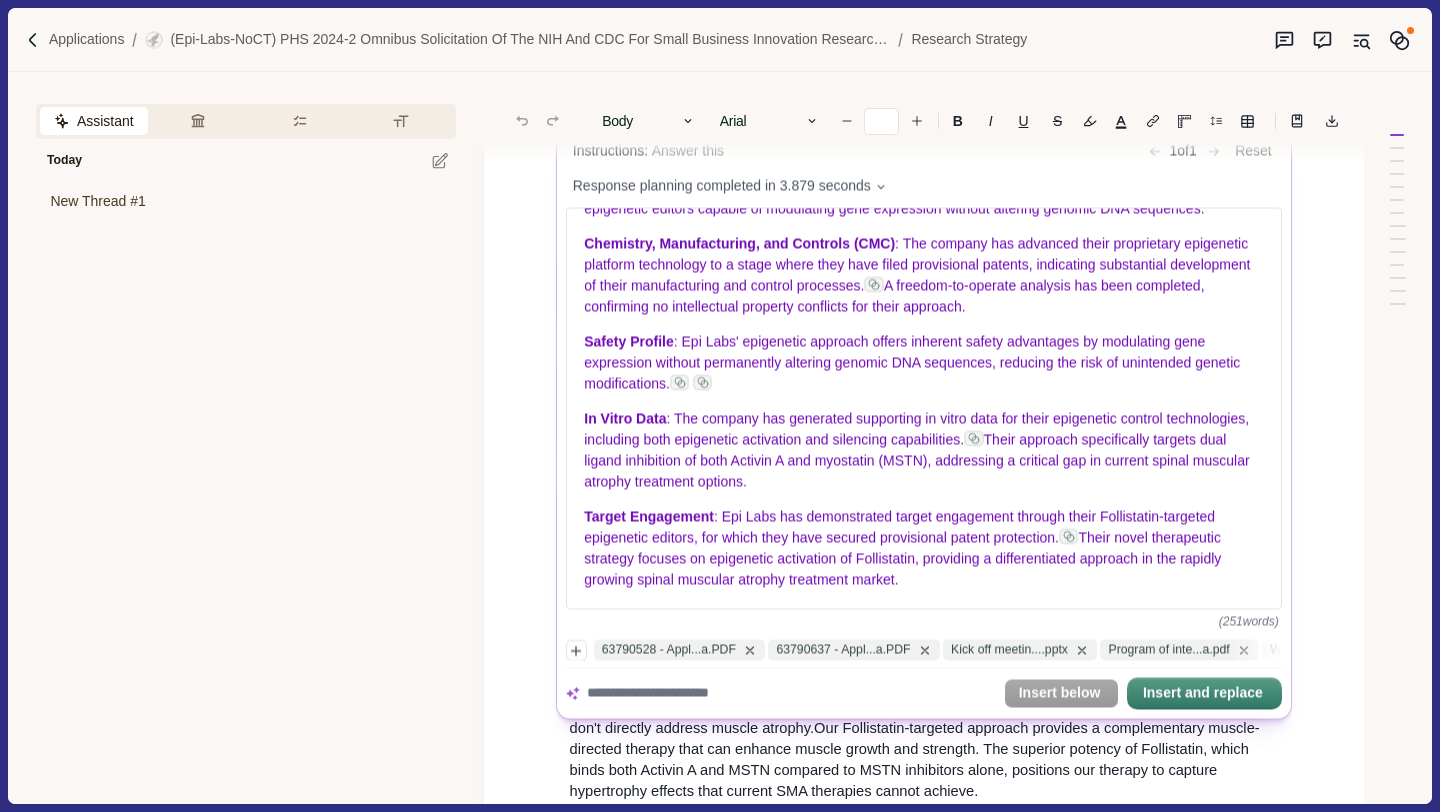 click on "Kick off meetin....pptx" at bounding box center (1020, 650) 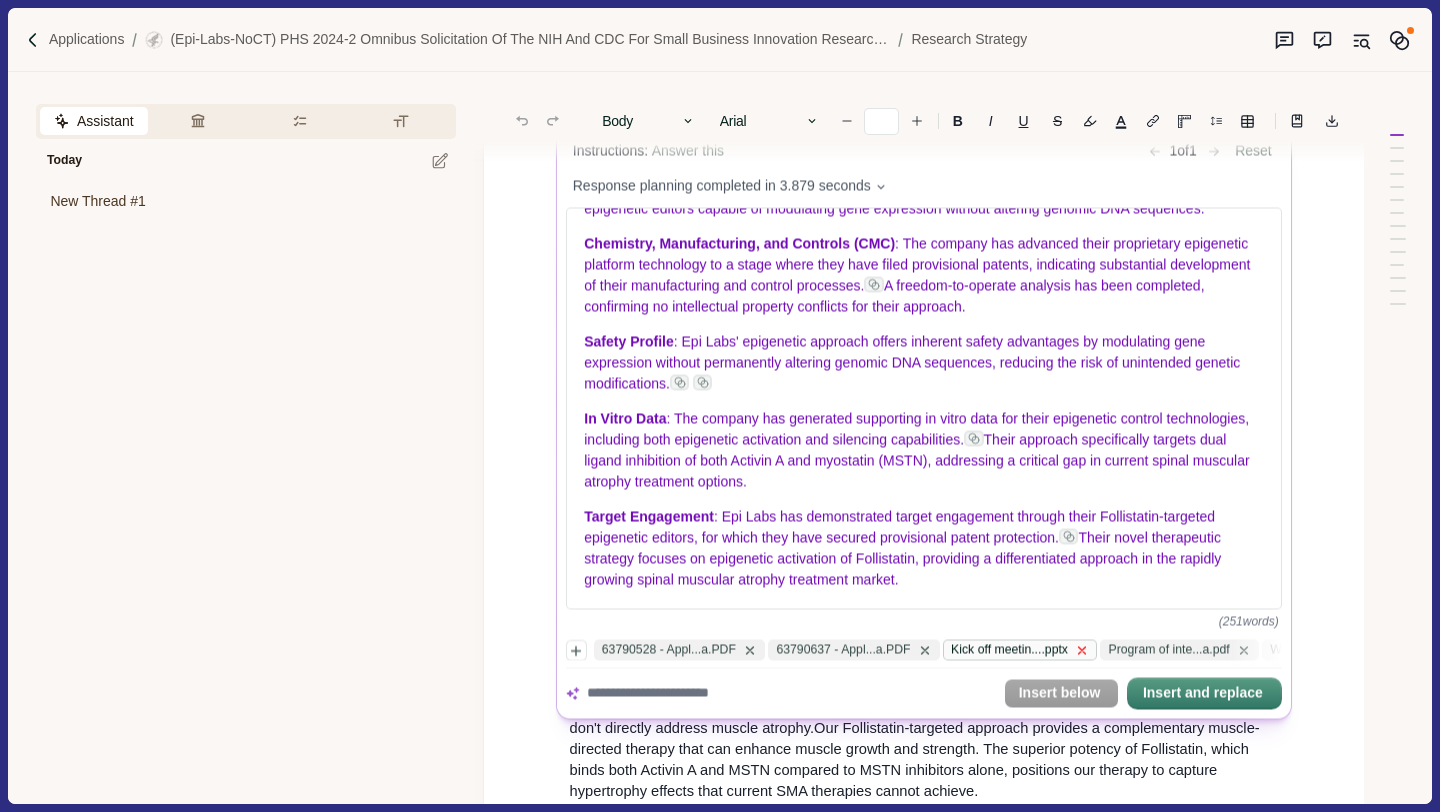 click 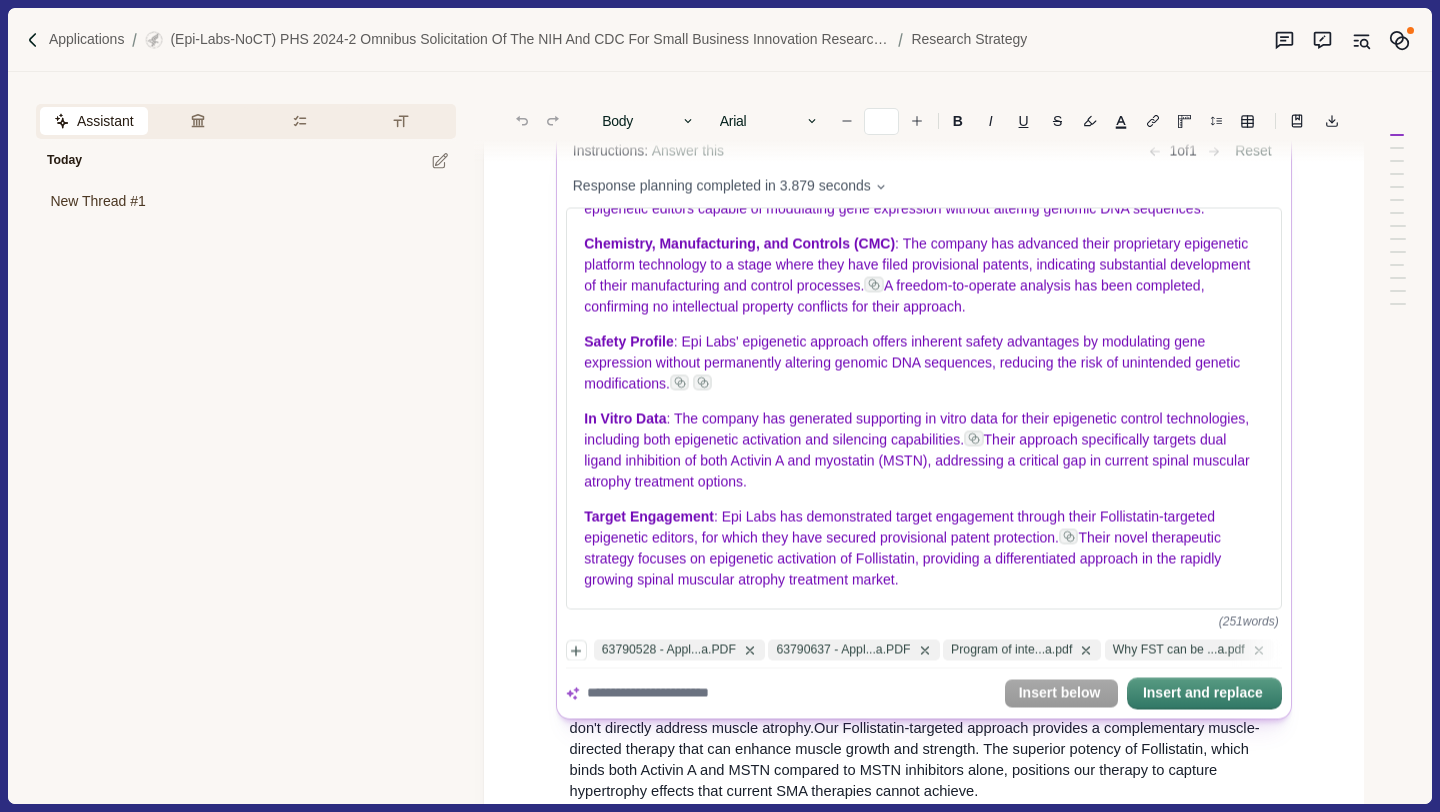 click 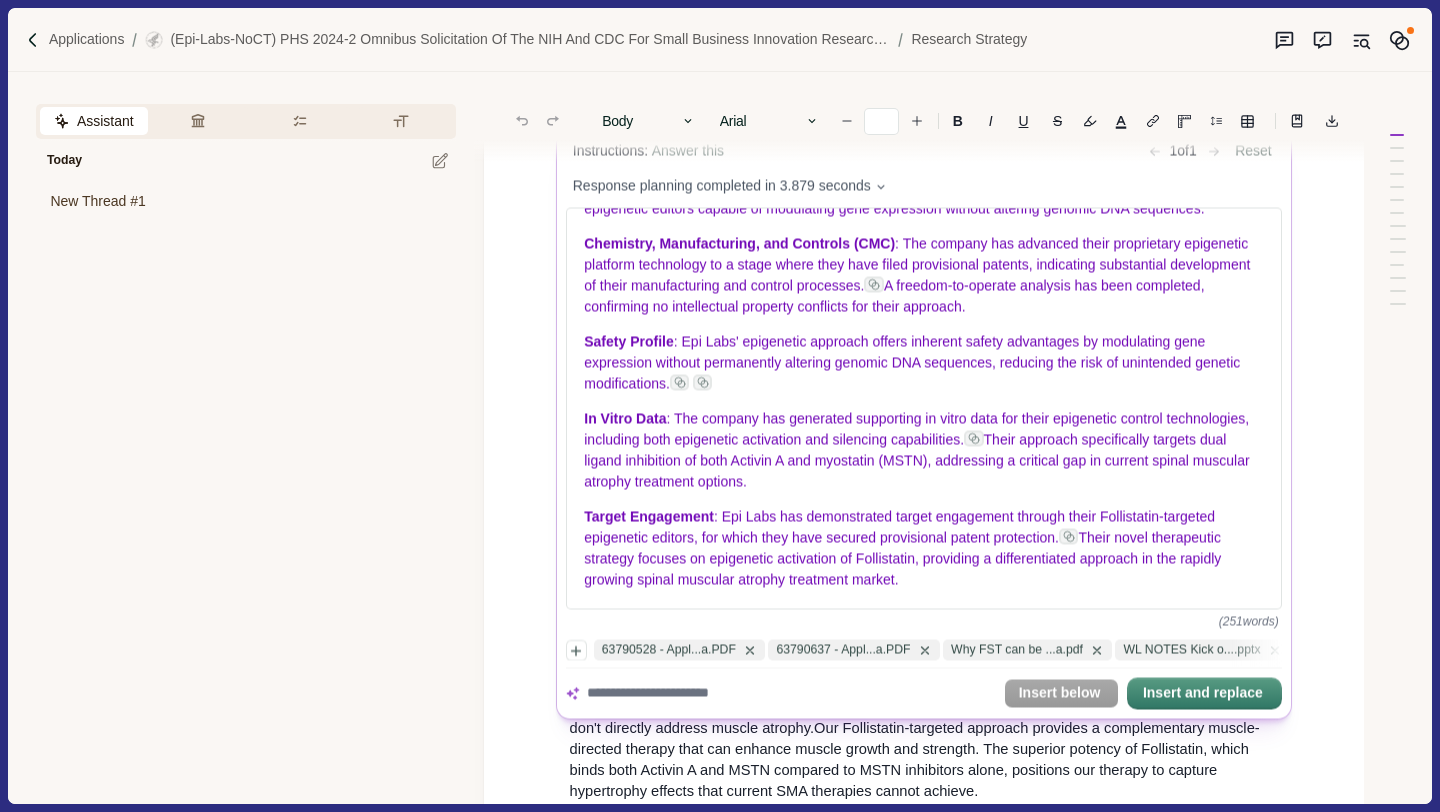click on "Why FST can be ...a.pdf" at bounding box center (1027, 650) 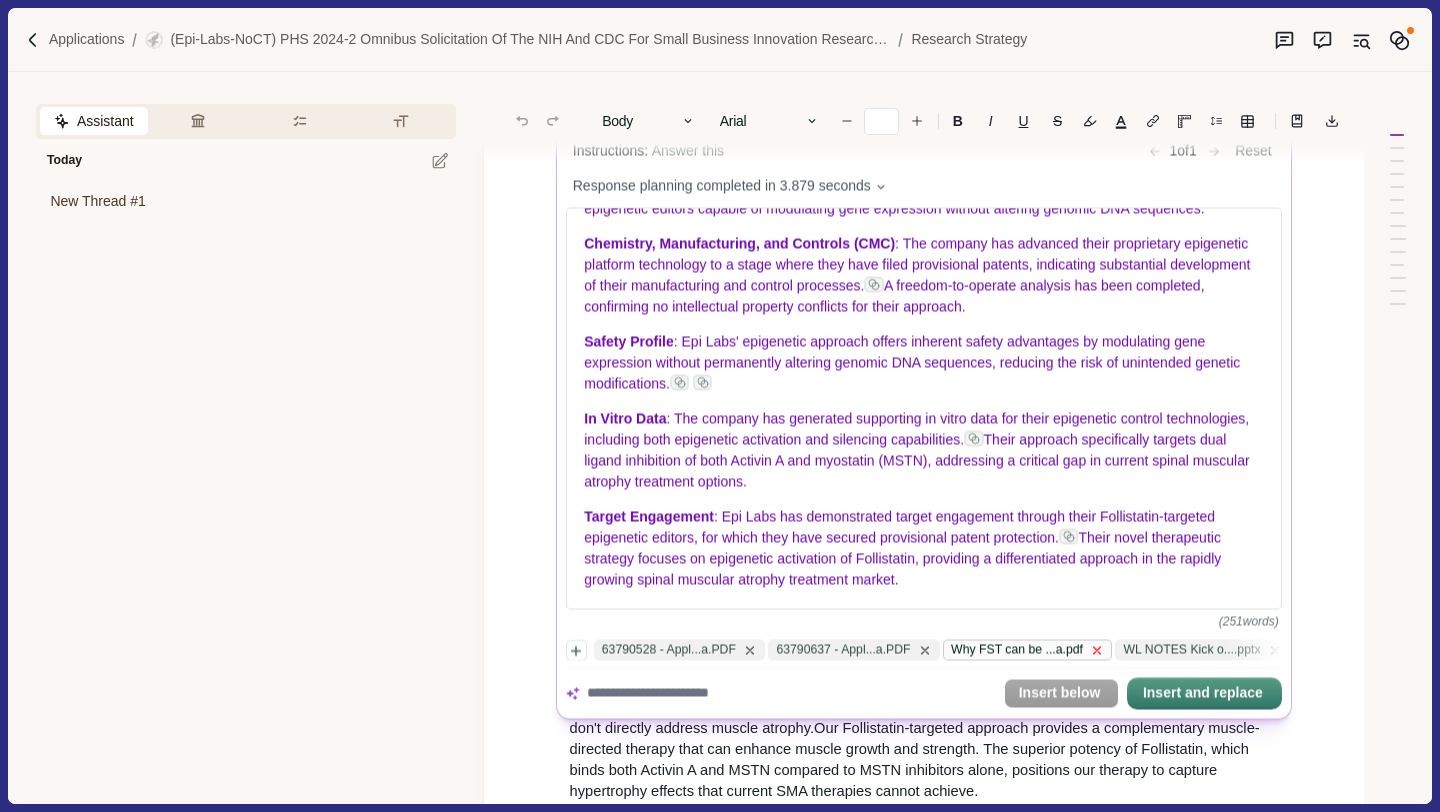 click 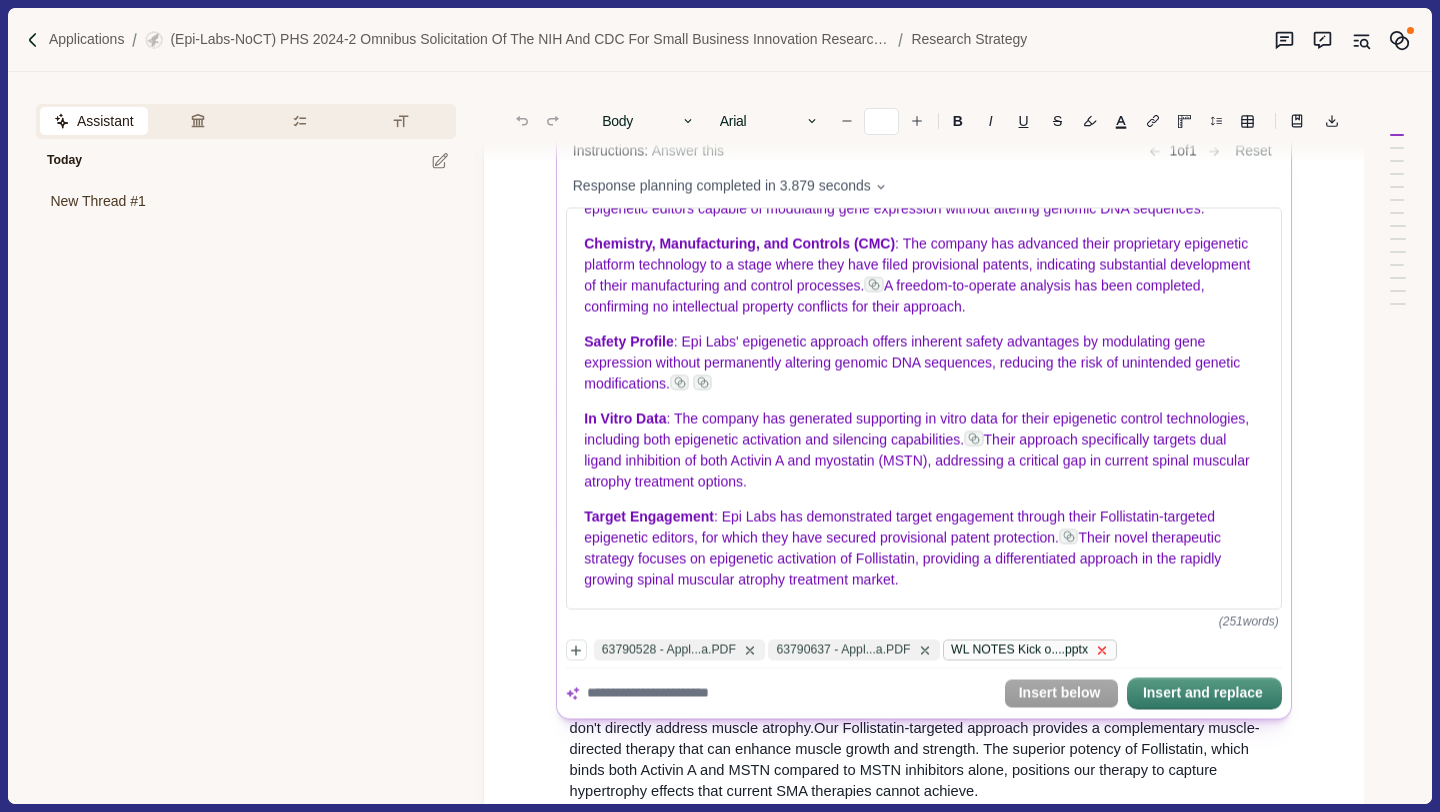 click 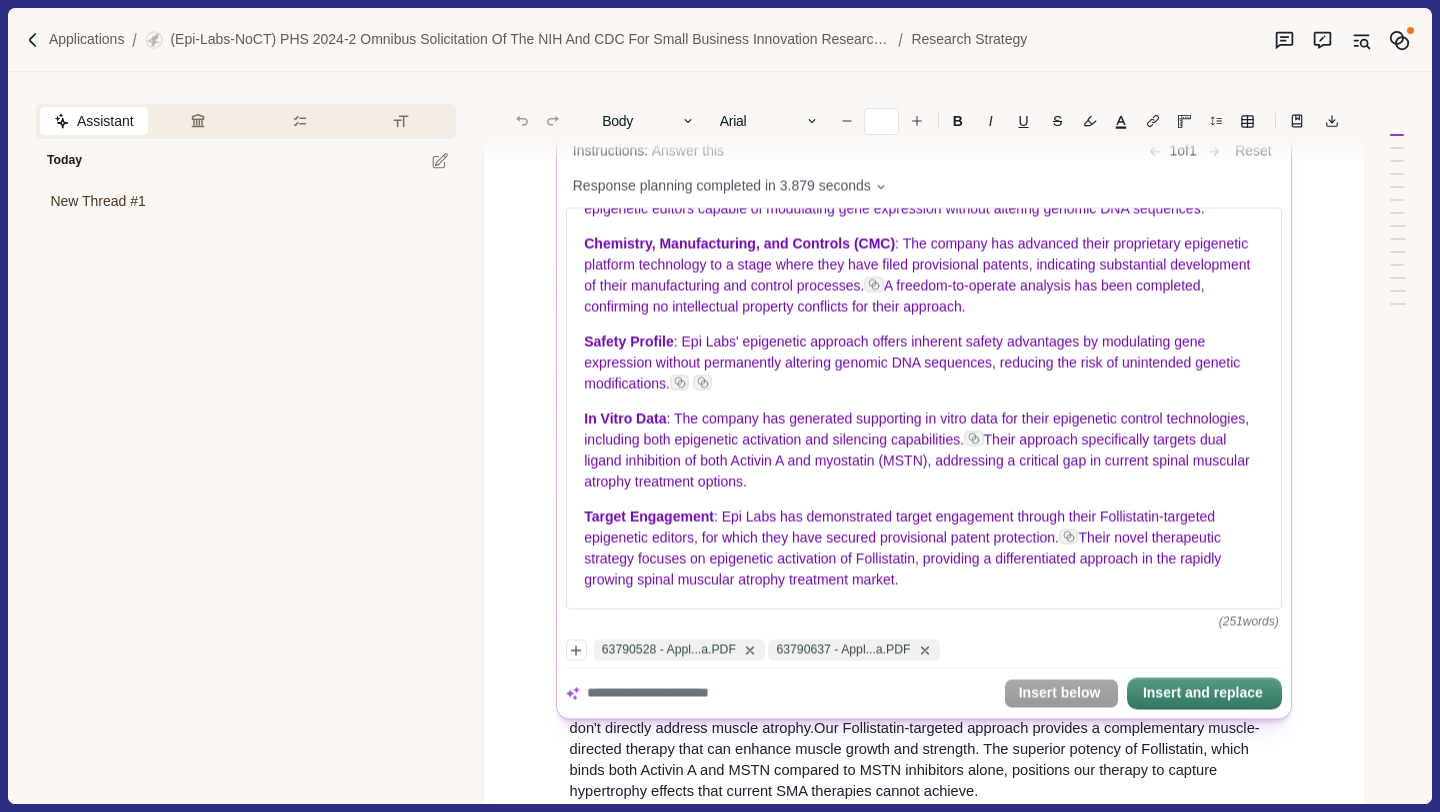 click at bounding box center [790, 693] 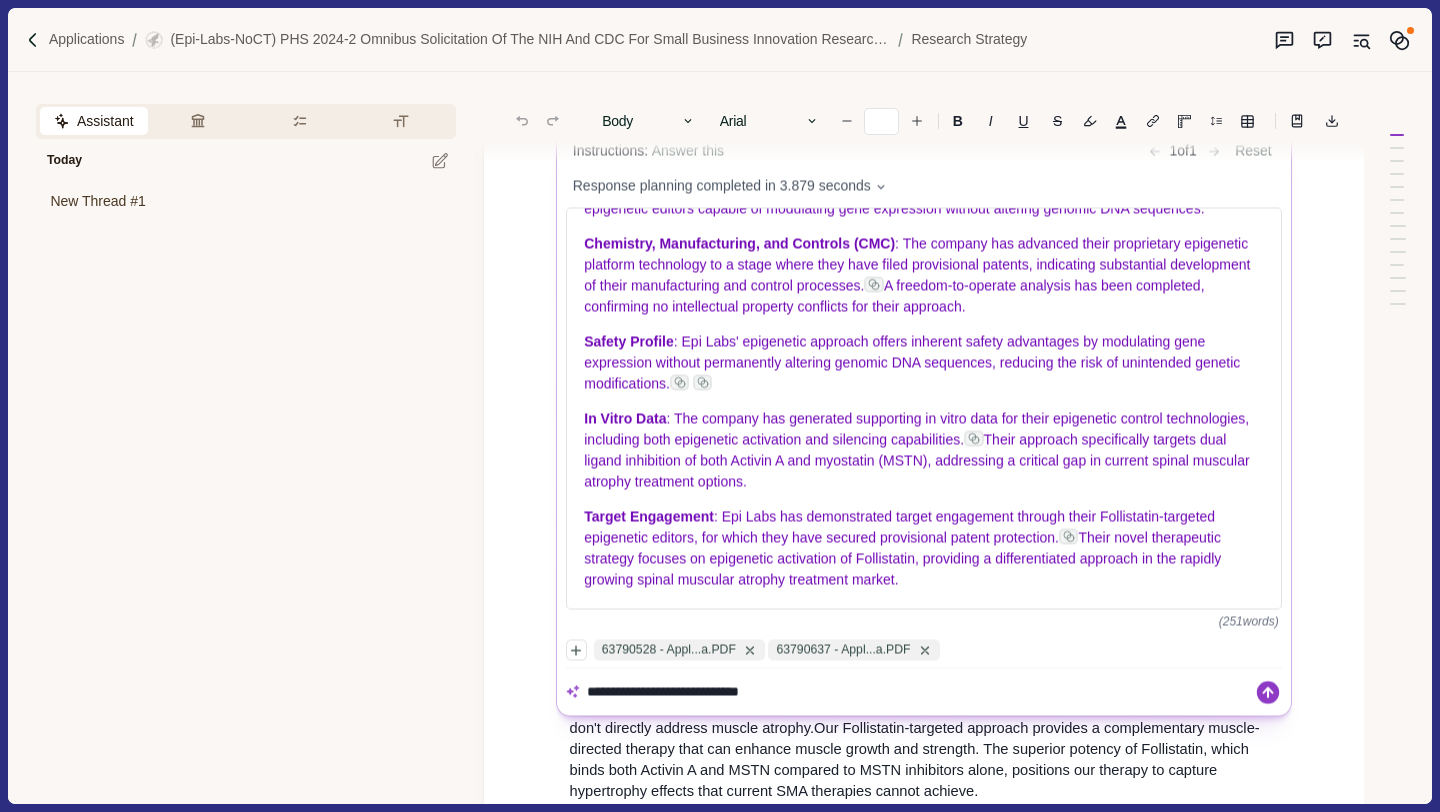 type on "**********" 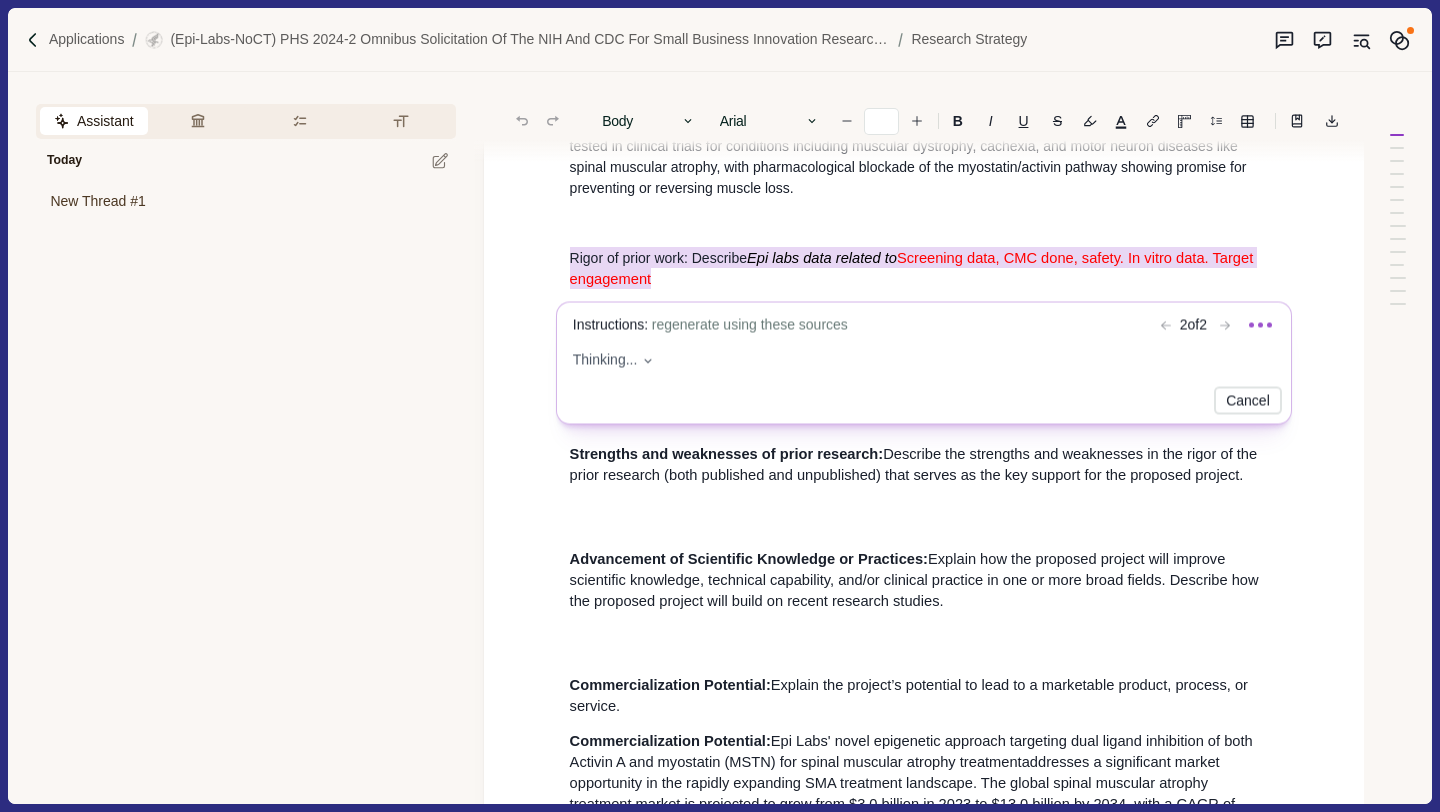 scroll, scrollTop: 962, scrollLeft: 0, axis: vertical 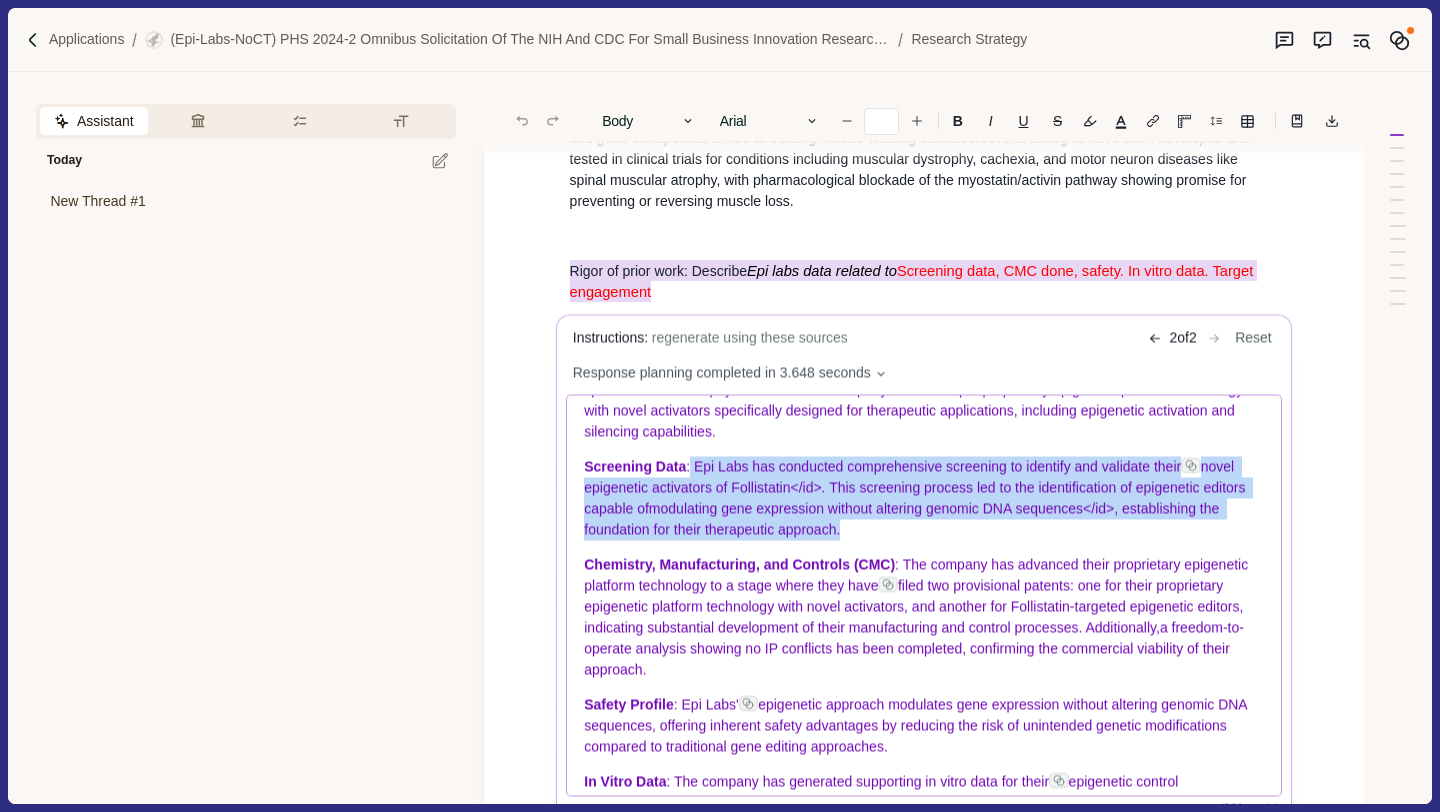 drag, startPoint x: 691, startPoint y: 470, endPoint x: 844, endPoint y: 539, distance: 167.8392 